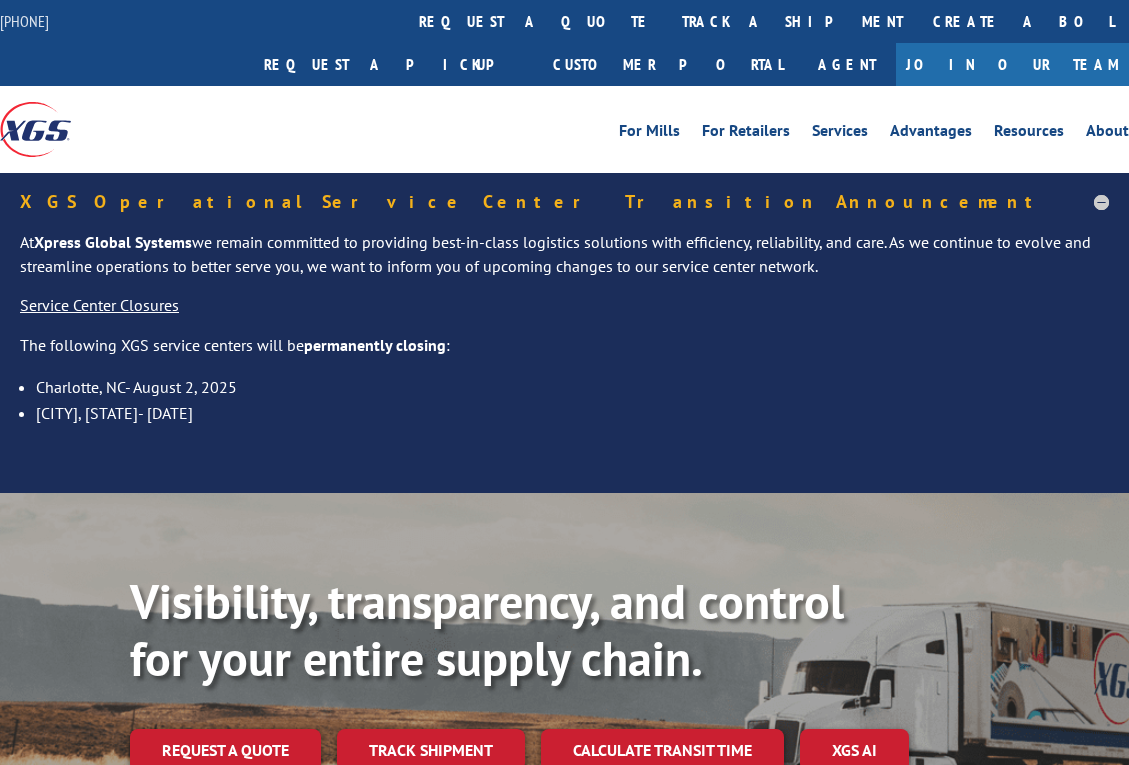 scroll, scrollTop: 0, scrollLeft: 0, axis: both 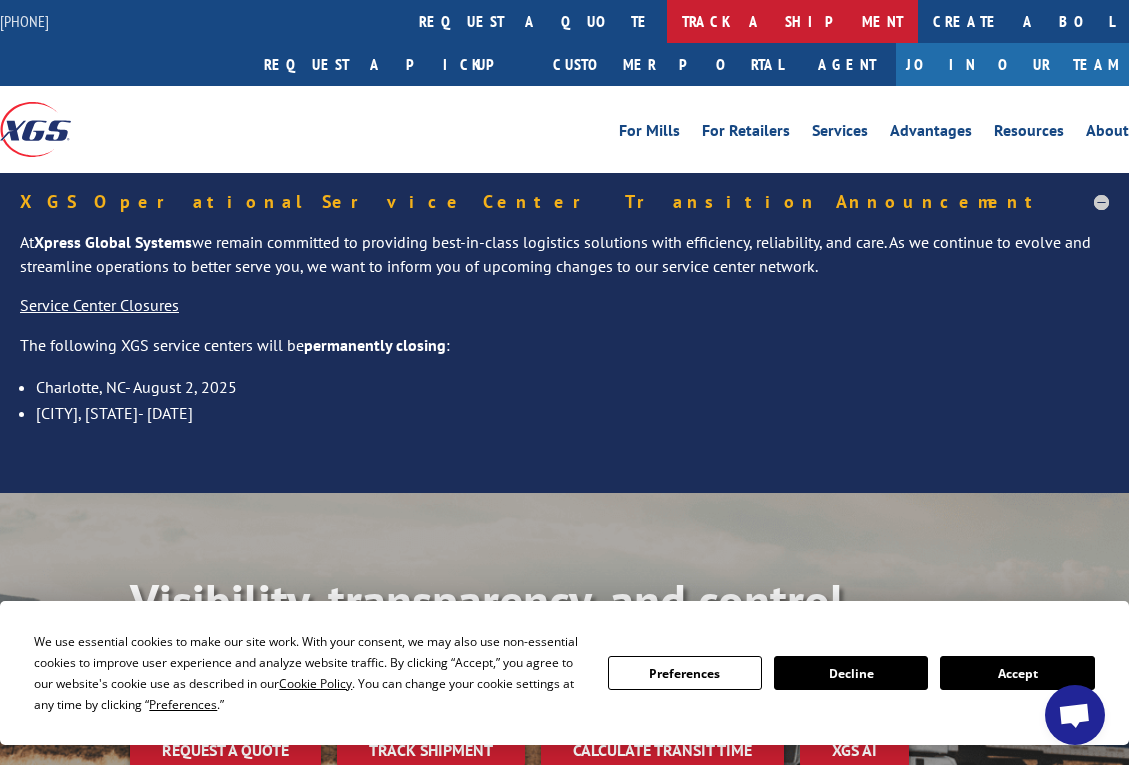 click on "track a shipment" at bounding box center [792, 21] 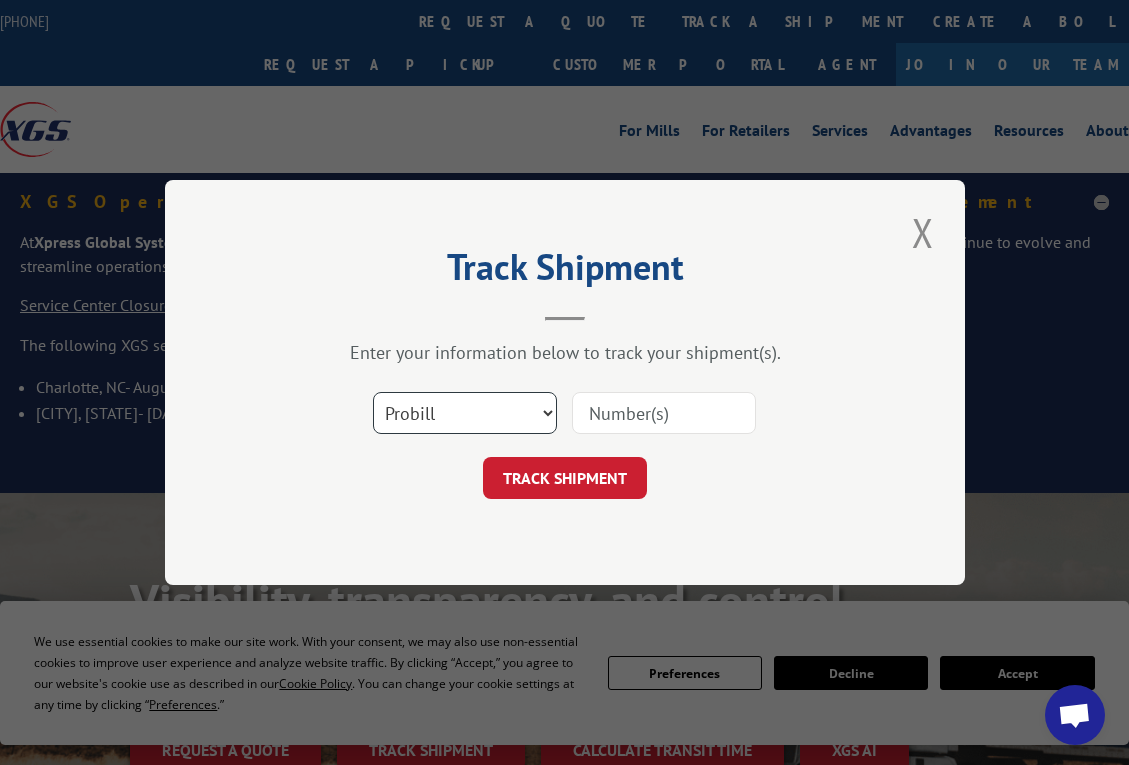 click on "Select category... Probill BOL PO" at bounding box center [465, 413] 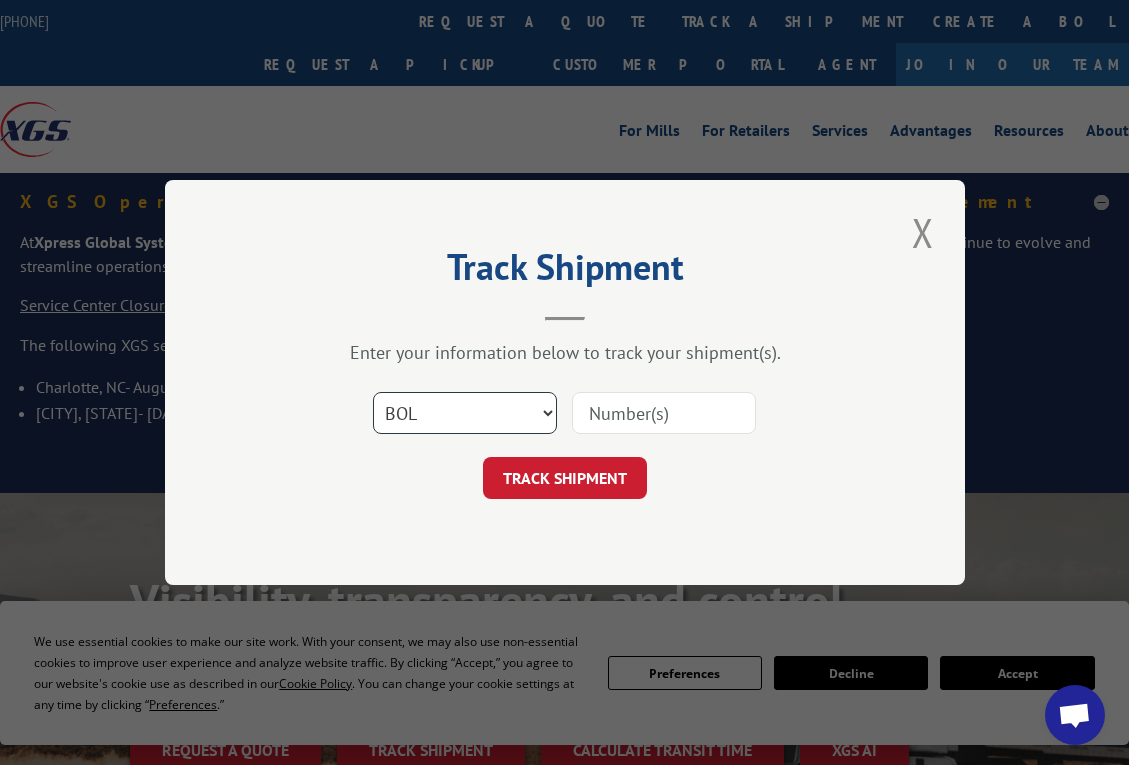 click on "Select category... Probill BOL PO" at bounding box center (465, 413) 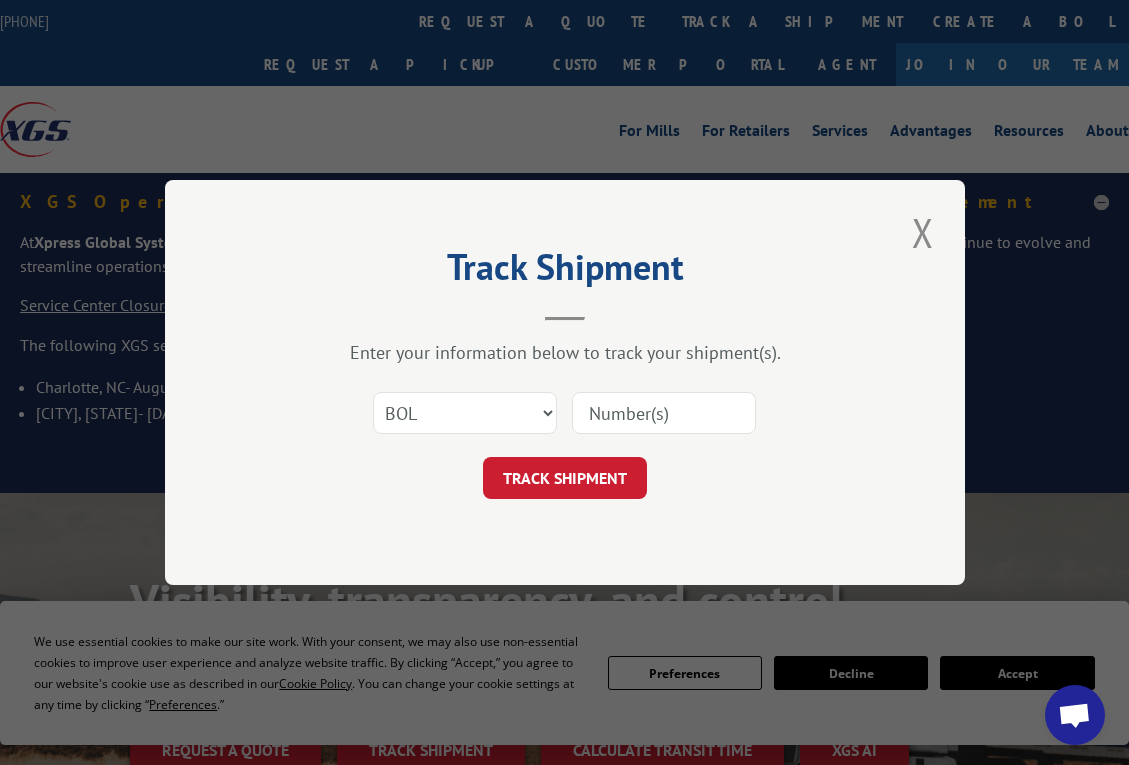 click at bounding box center (664, 413) 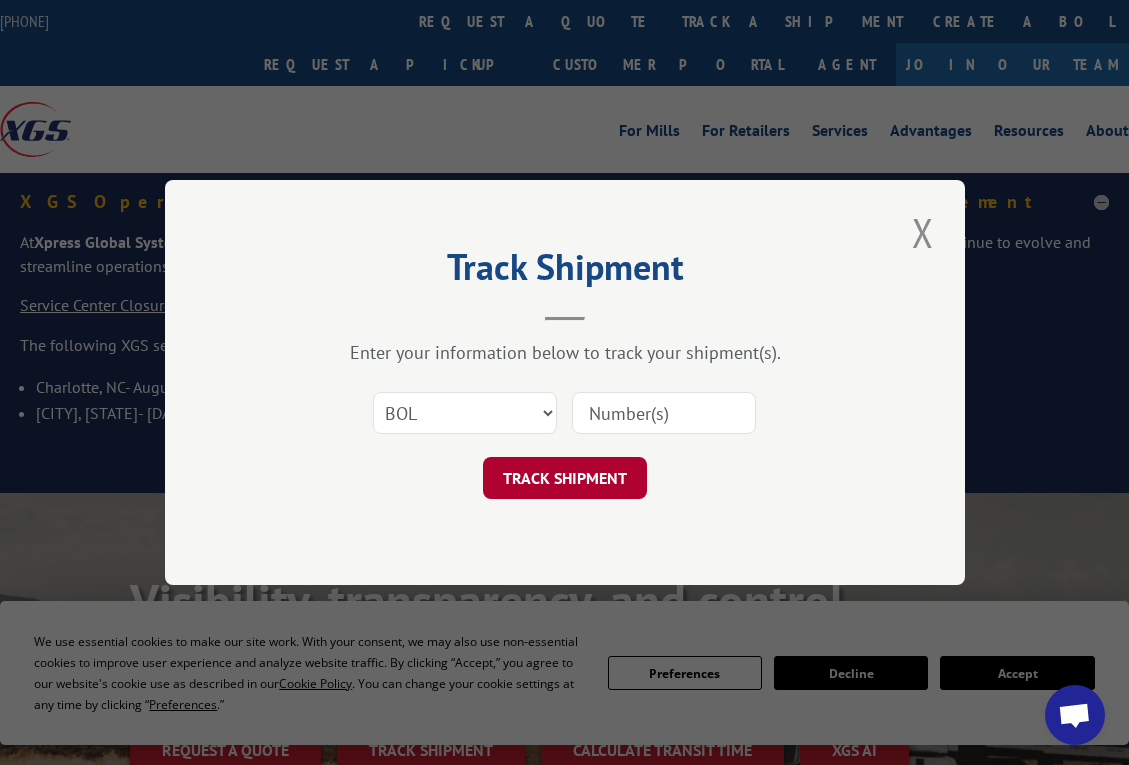 paste on "5920567" 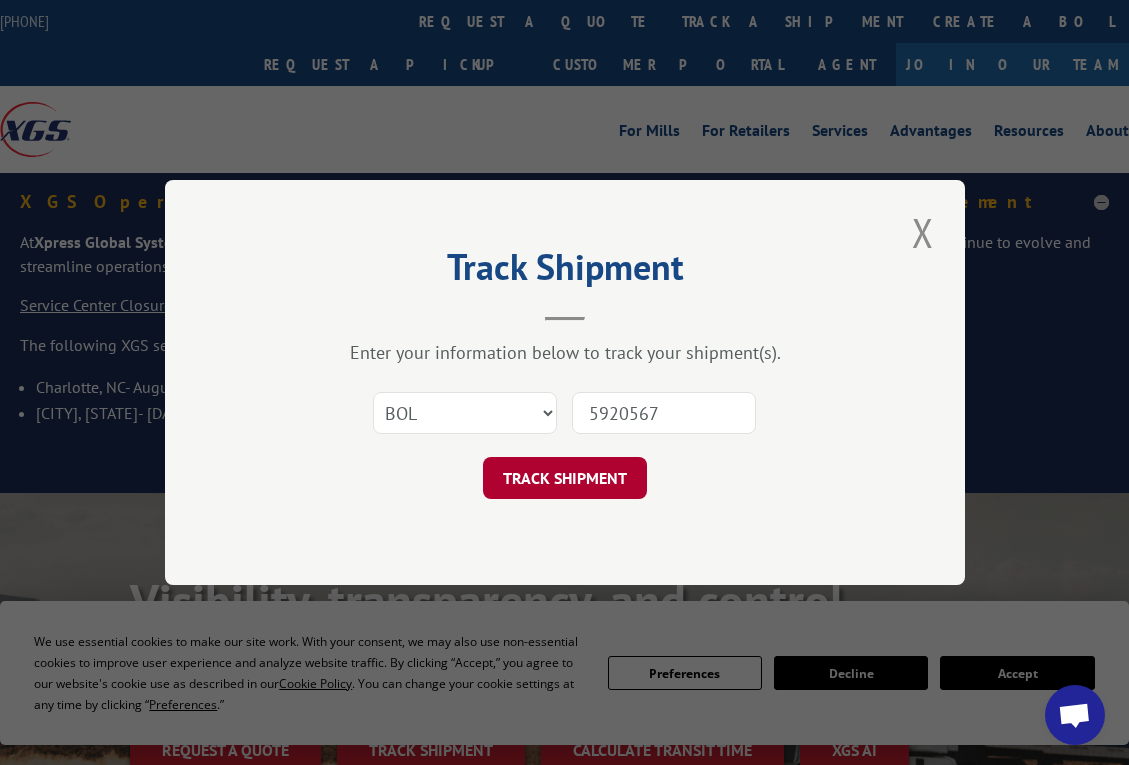 type on "5920567" 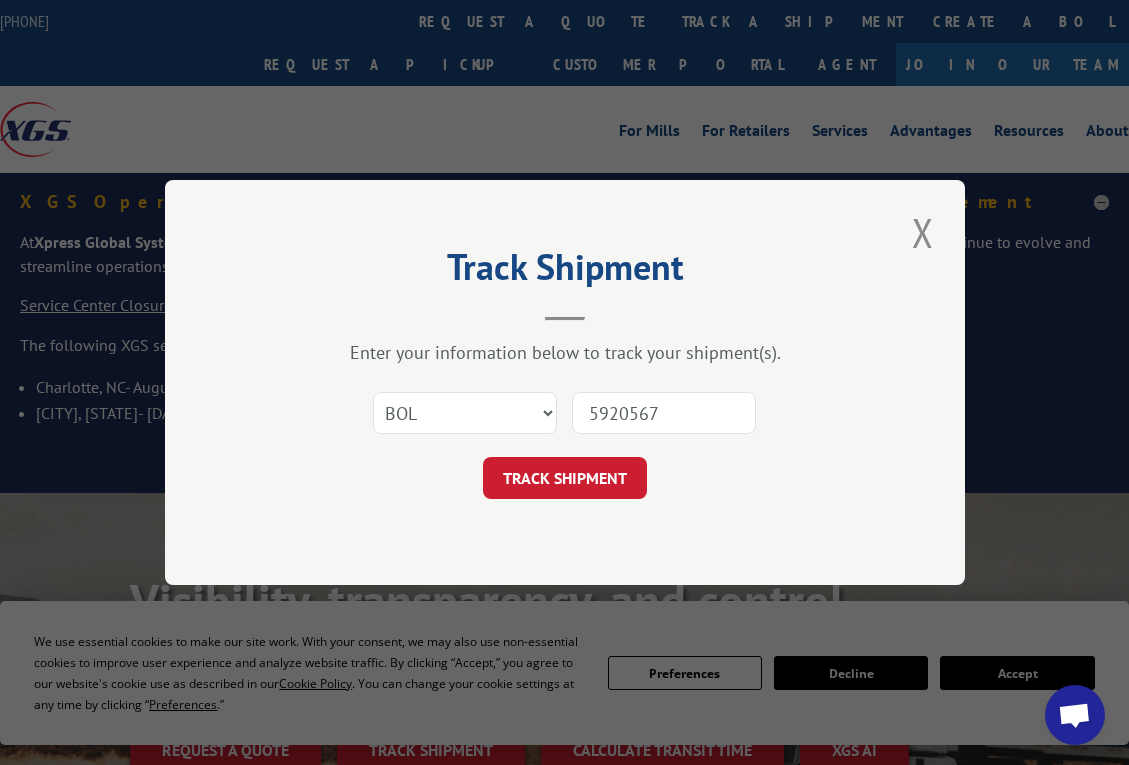 click on "TRACK SHIPMENT" at bounding box center (565, 478) 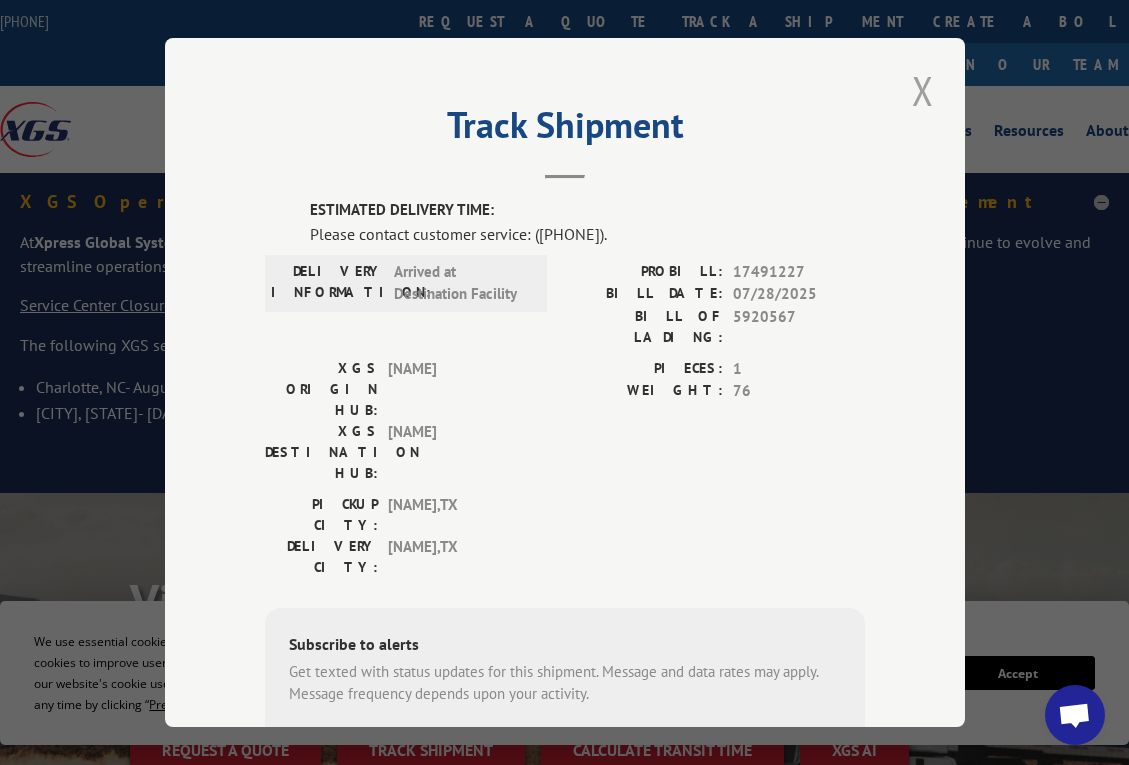 click at bounding box center [923, 90] 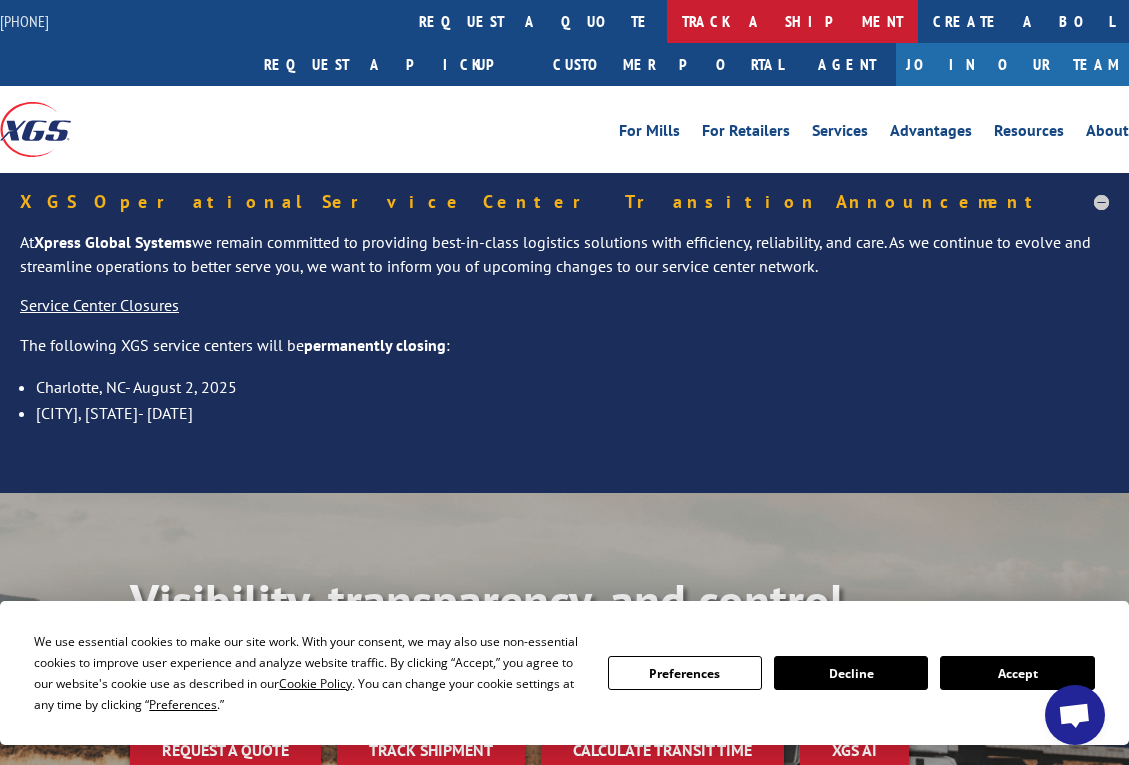 click on "track a shipment" at bounding box center [792, 21] 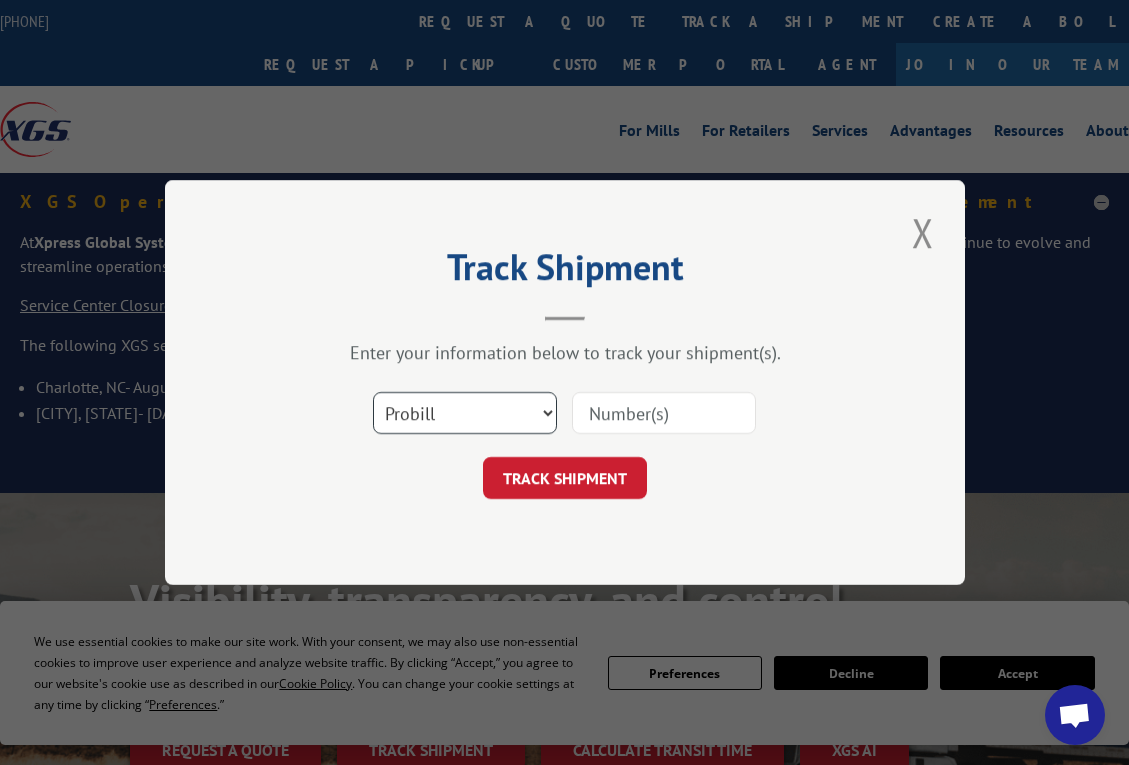click on "Select category... Probill BOL PO" at bounding box center (465, 413) 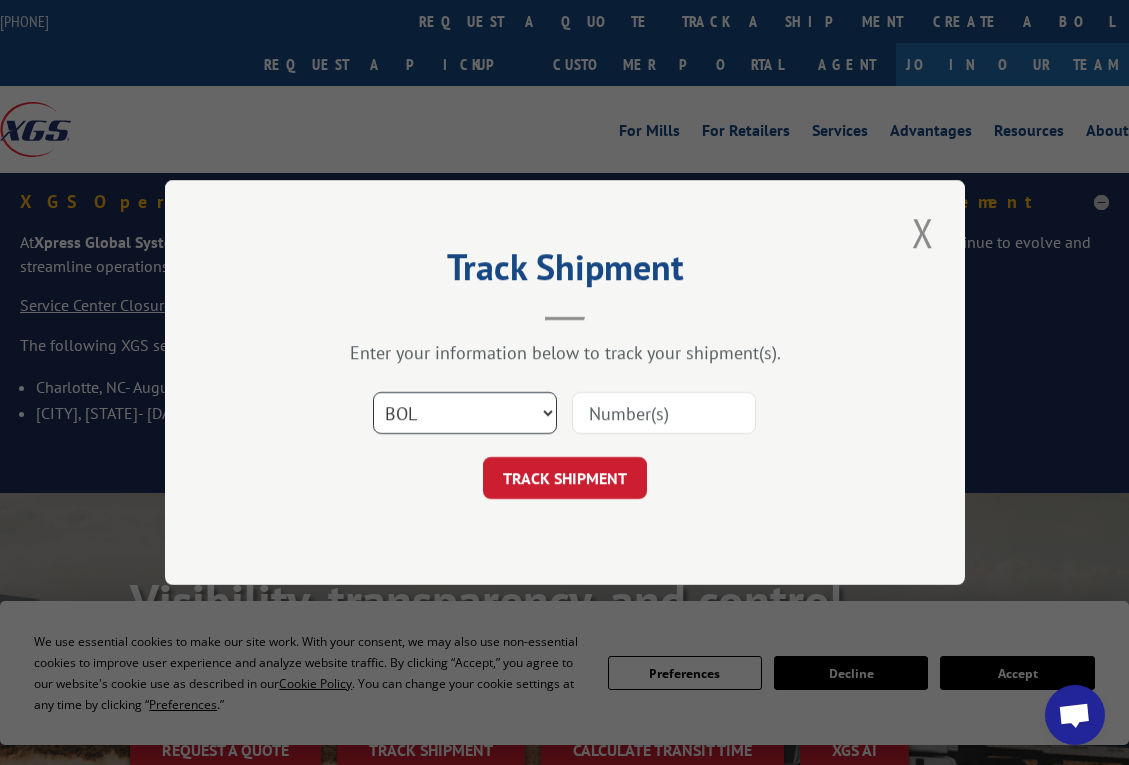 click on "Select category... Probill BOL PO" at bounding box center [465, 413] 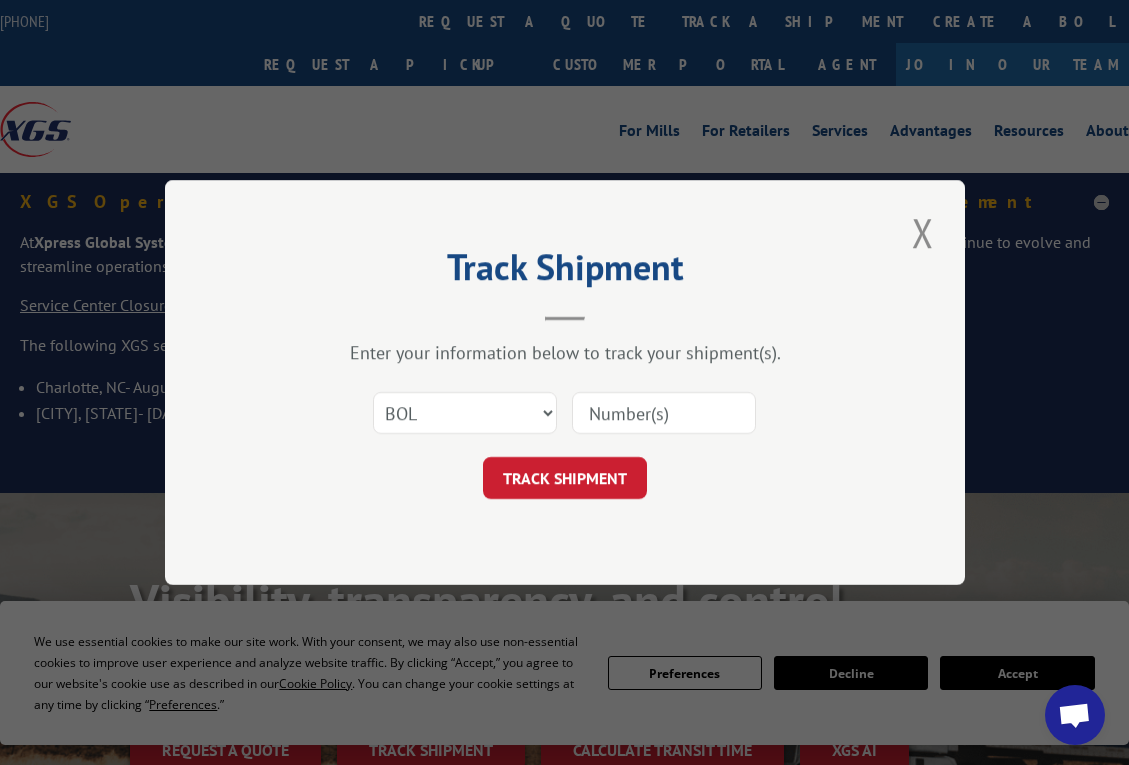 click at bounding box center [664, 413] 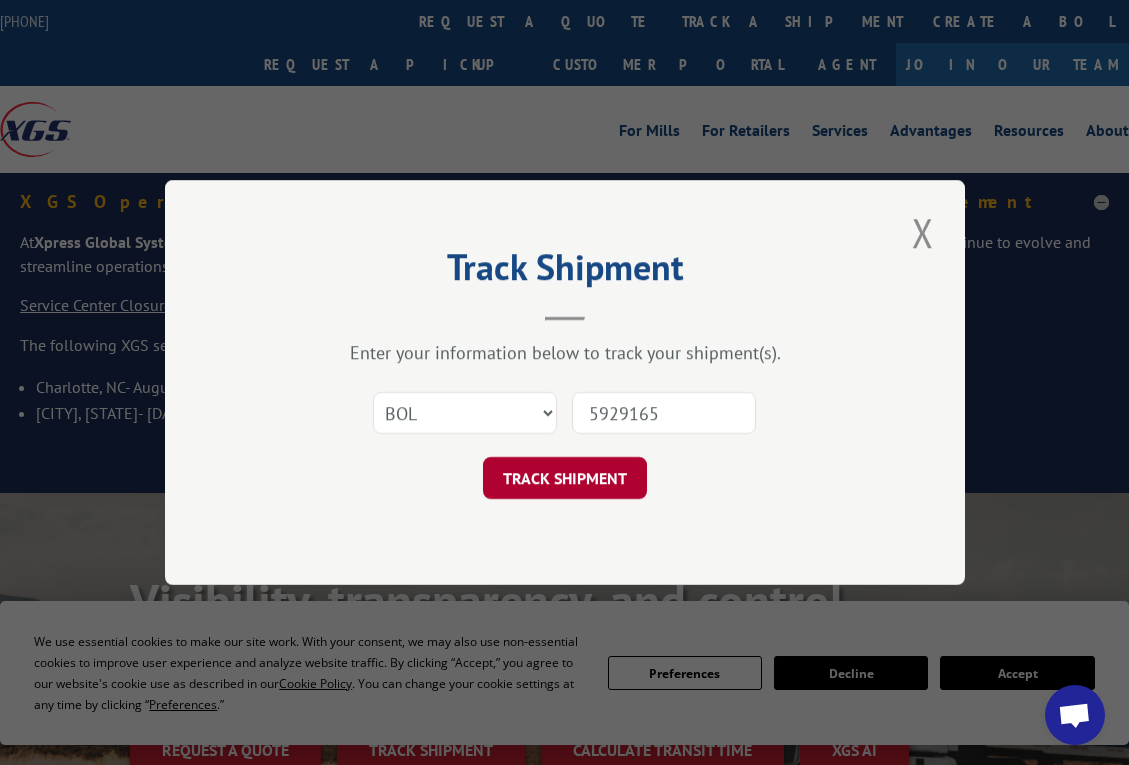 type on "5929165" 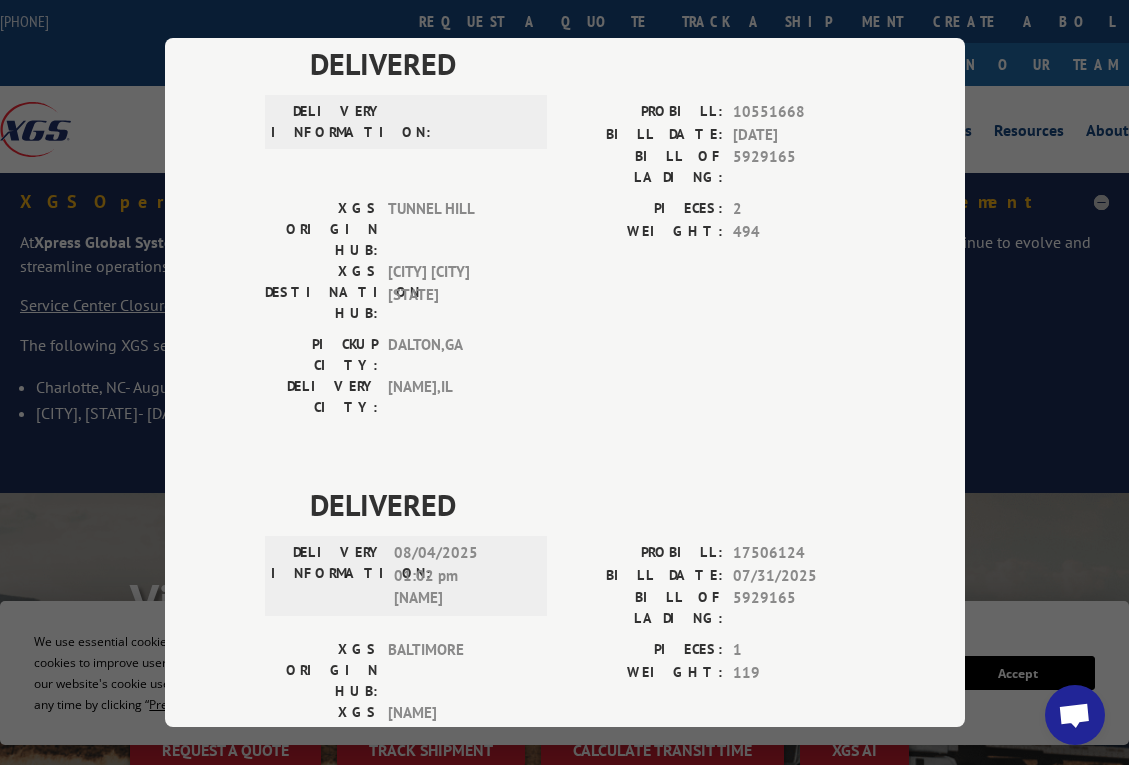 scroll, scrollTop: 193, scrollLeft: 0, axis: vertical 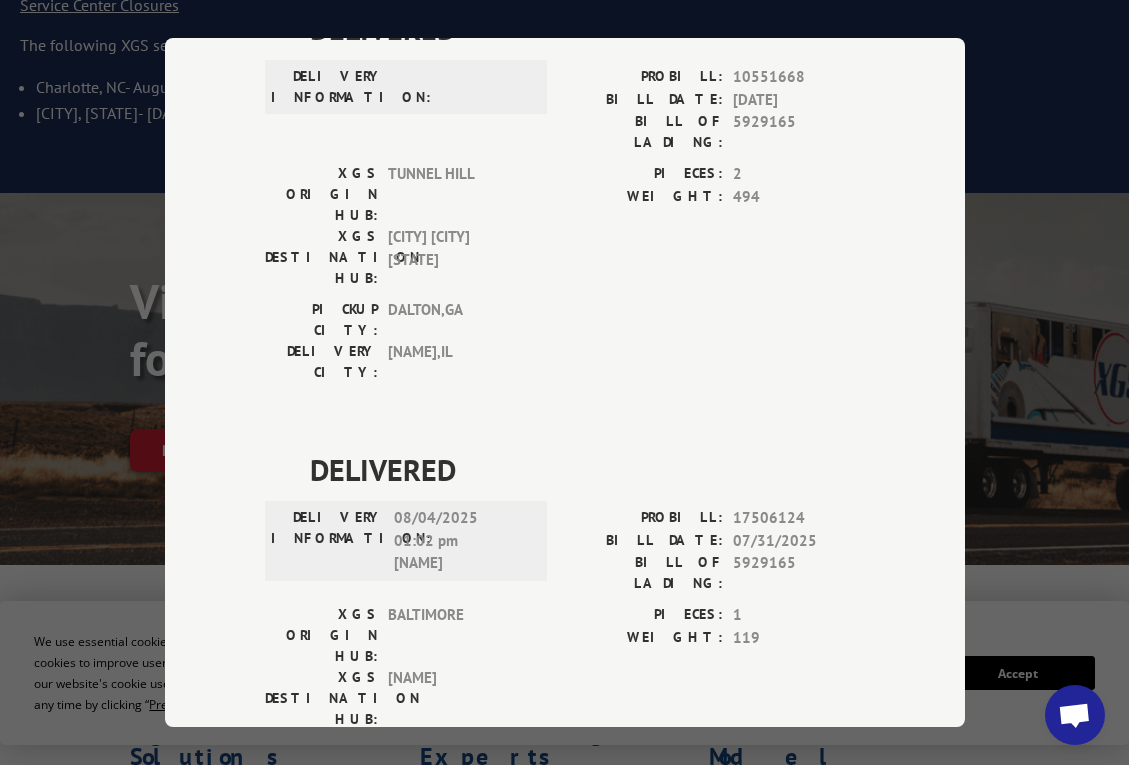click on "PICKUP CITY: [CITY] ,  [STATE] DELIVERY CITY: [CITY] ,  [STATE]" at bounding box center [565, 346] 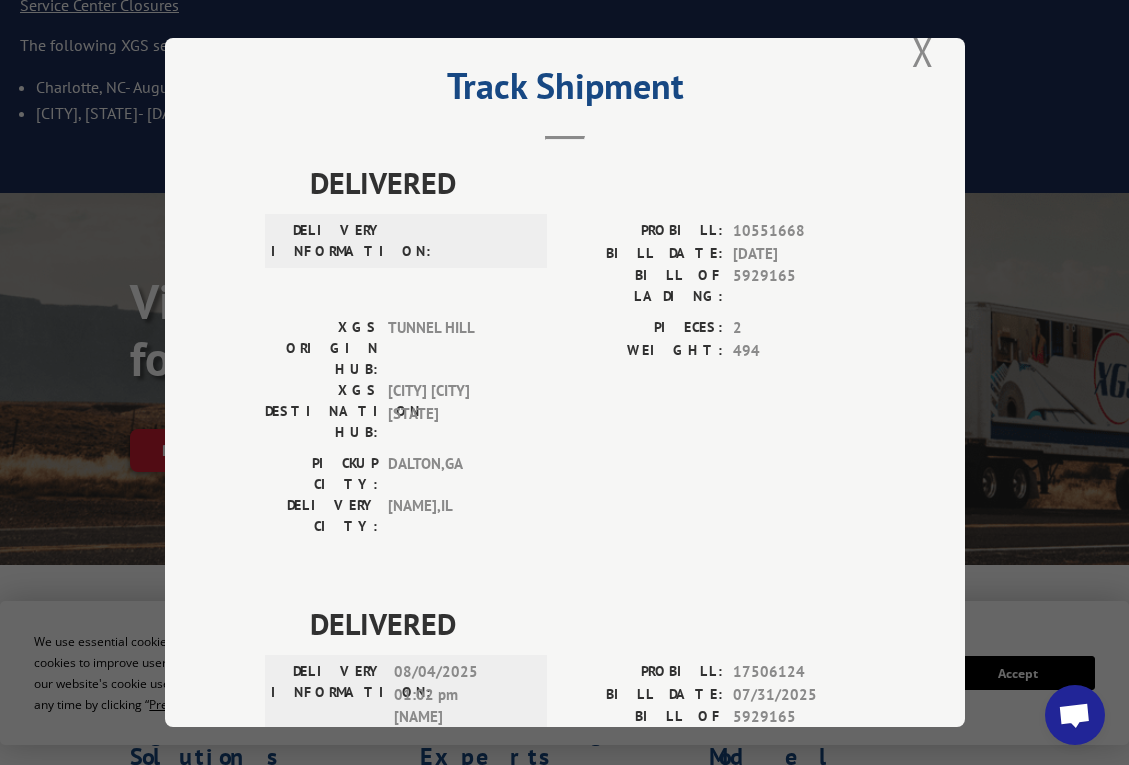 scroll, scrollTop: 0, scrollLeft: 0, axis: both 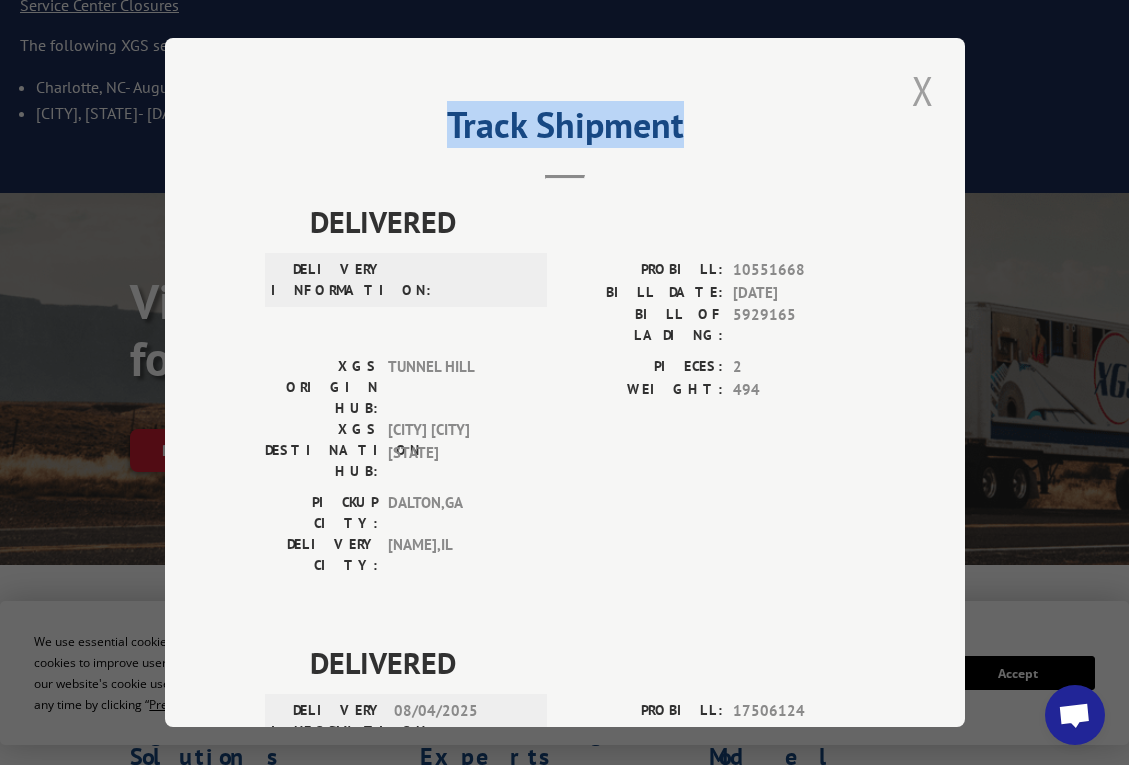 drag, startPoint x: 938, startPoint y: 72, endPoint x: 925, endPoint y: 81, distance: 15.811388 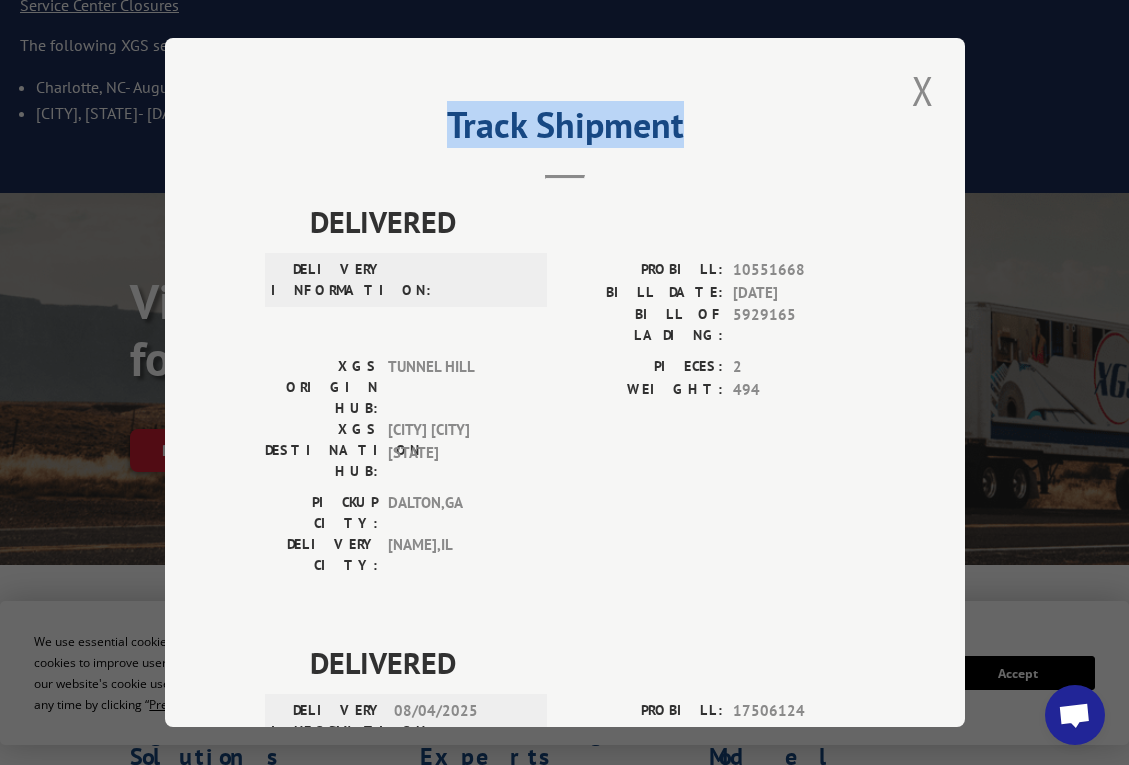 scroll, scrollTop: 0, scrollLeft: 0, axis: both 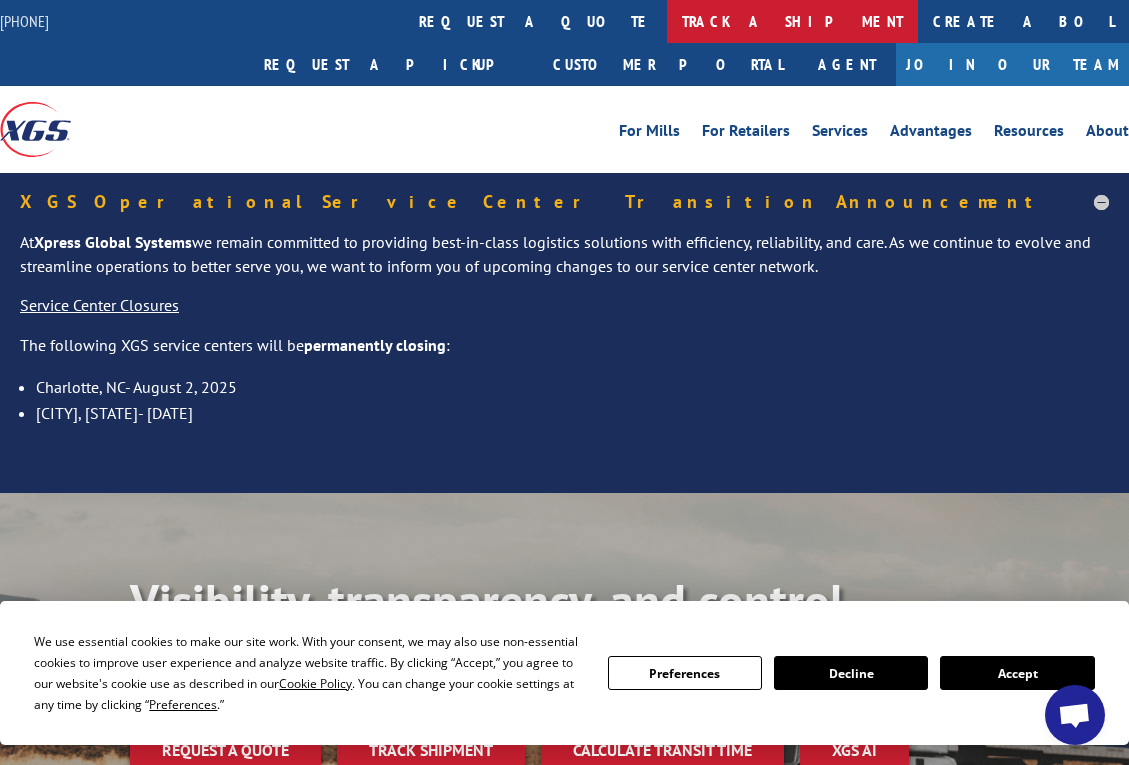 click on "track a shipment" at bounding box center [792, 21] 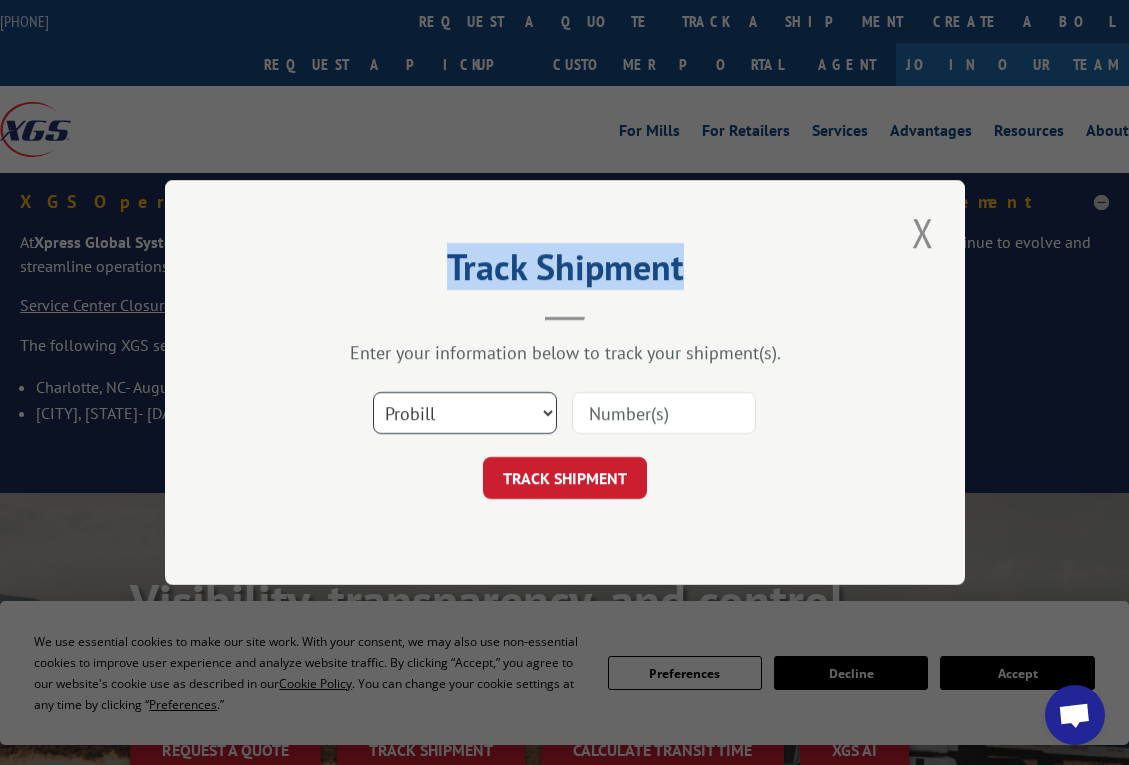 click on "Select category... Probill BOL PO" at bounding box center [465, 413] 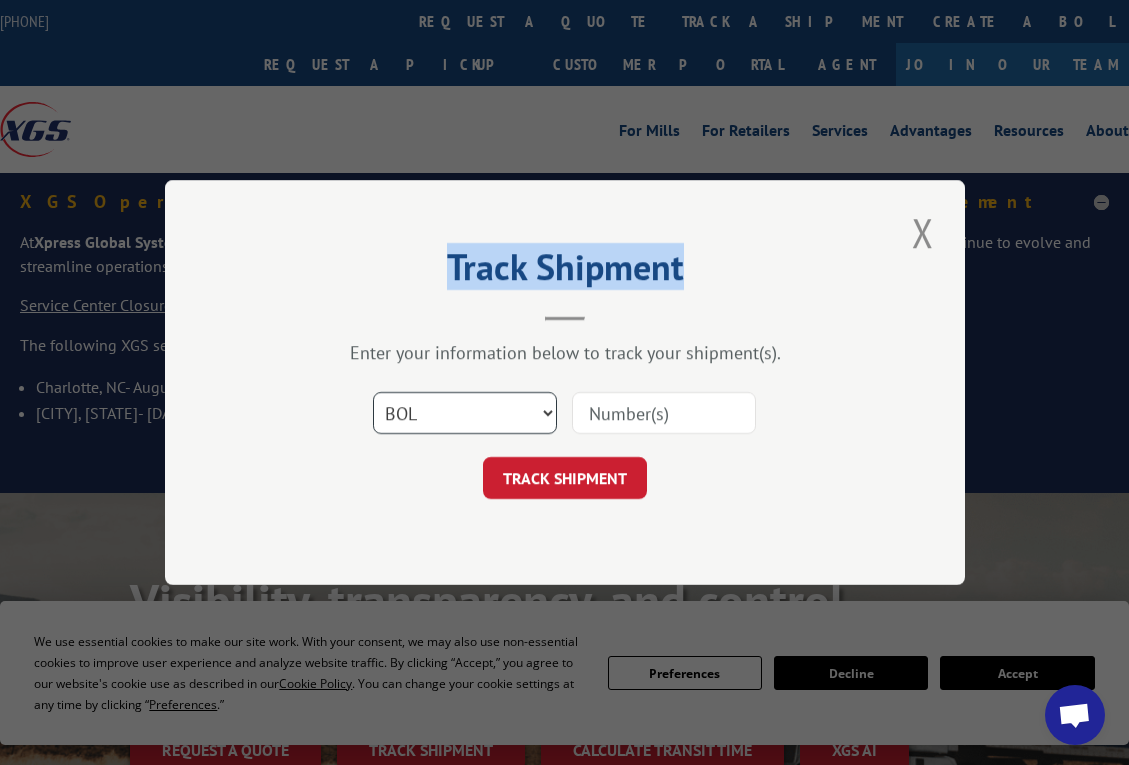 click on "Select category... Probill BOL PO" at bounding box center [465, 413] 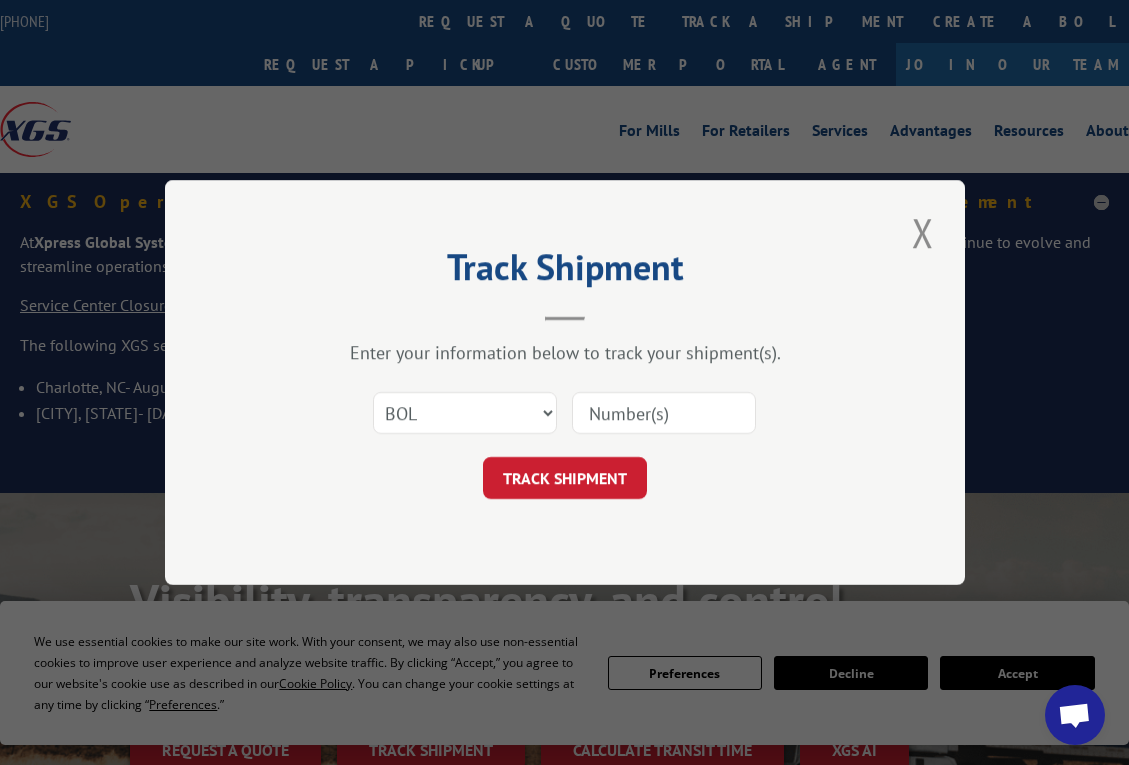 click at bounding box center (664, 413) 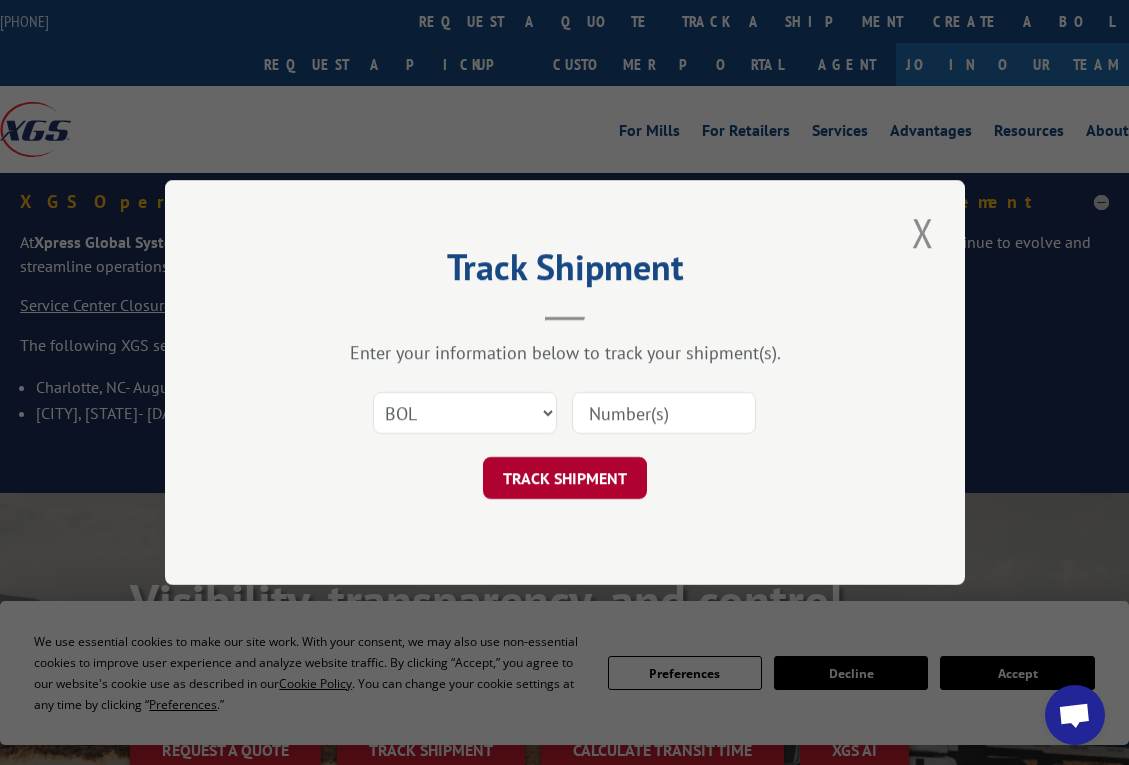 paste on "5926935" 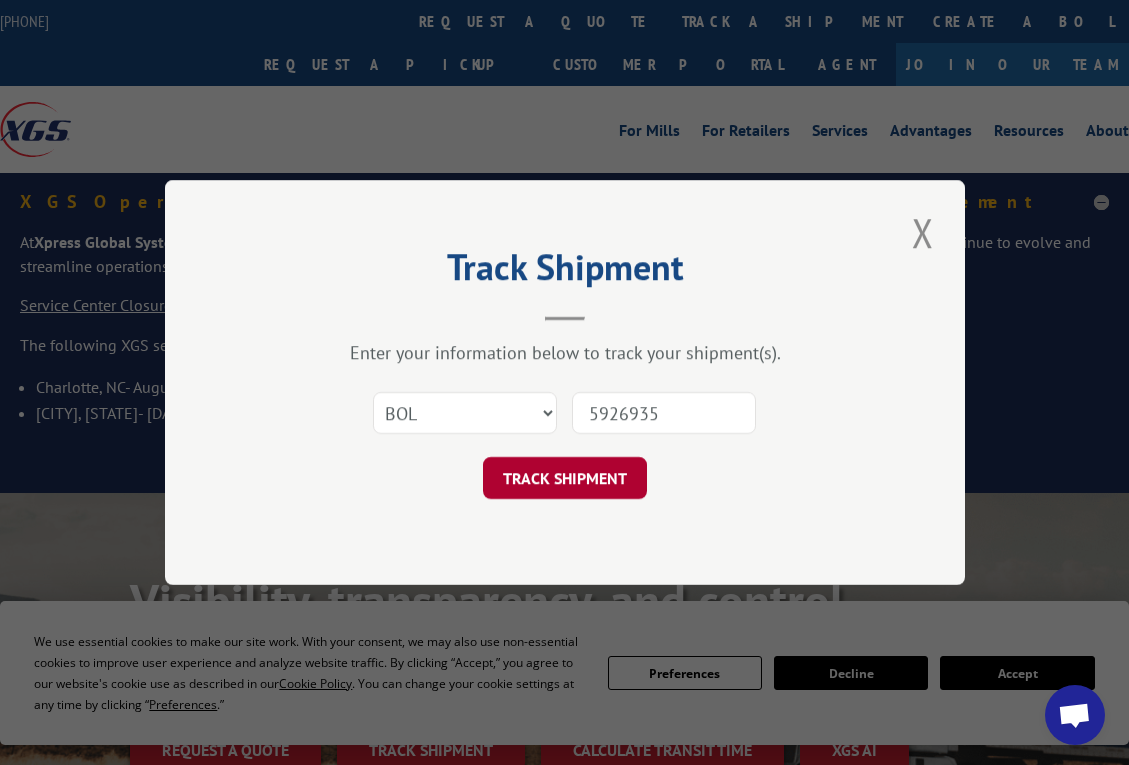 type on "5926935" 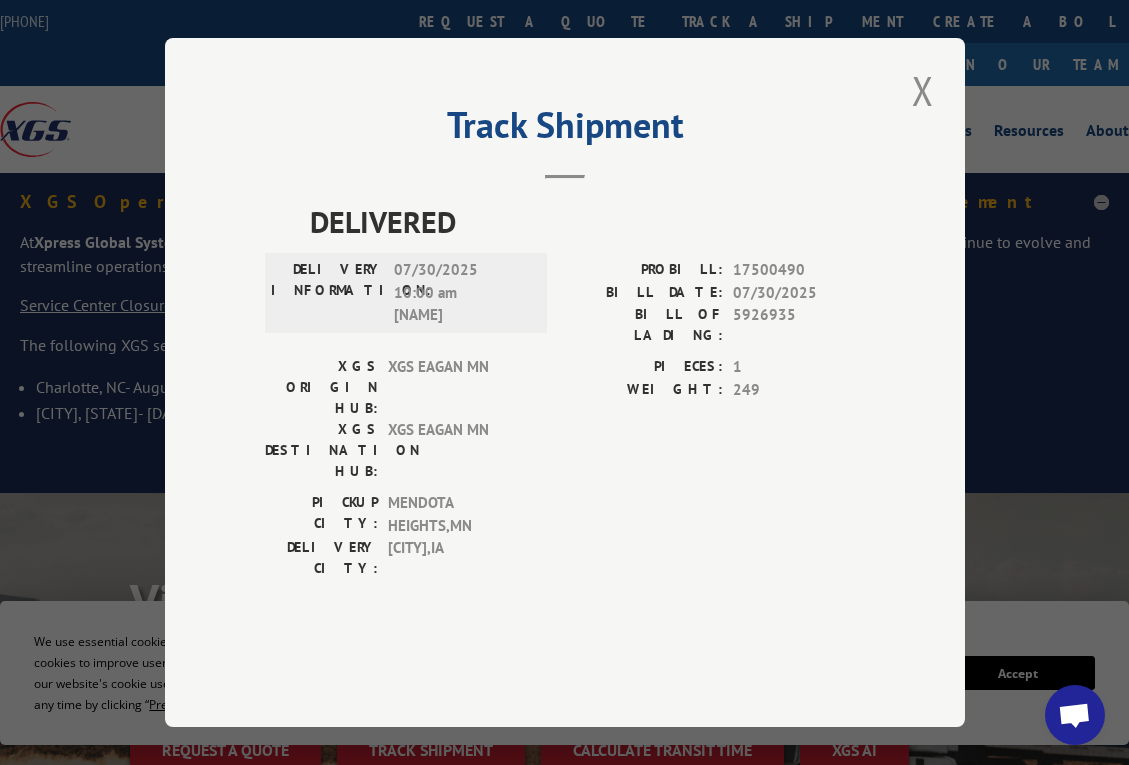 drag, startPoint x: 467, startPoint y: 477, endPoint x: 595, endPoint y: 403, distance: 147.85127 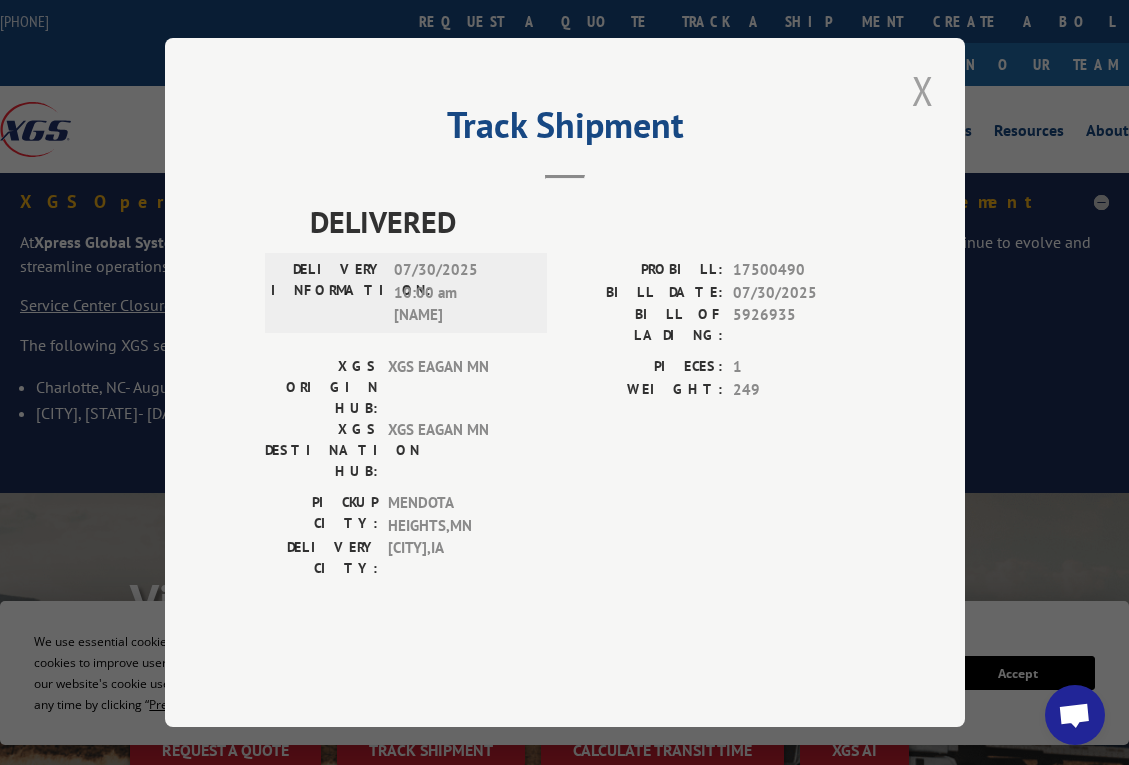 click at bounding box center (923, 90) 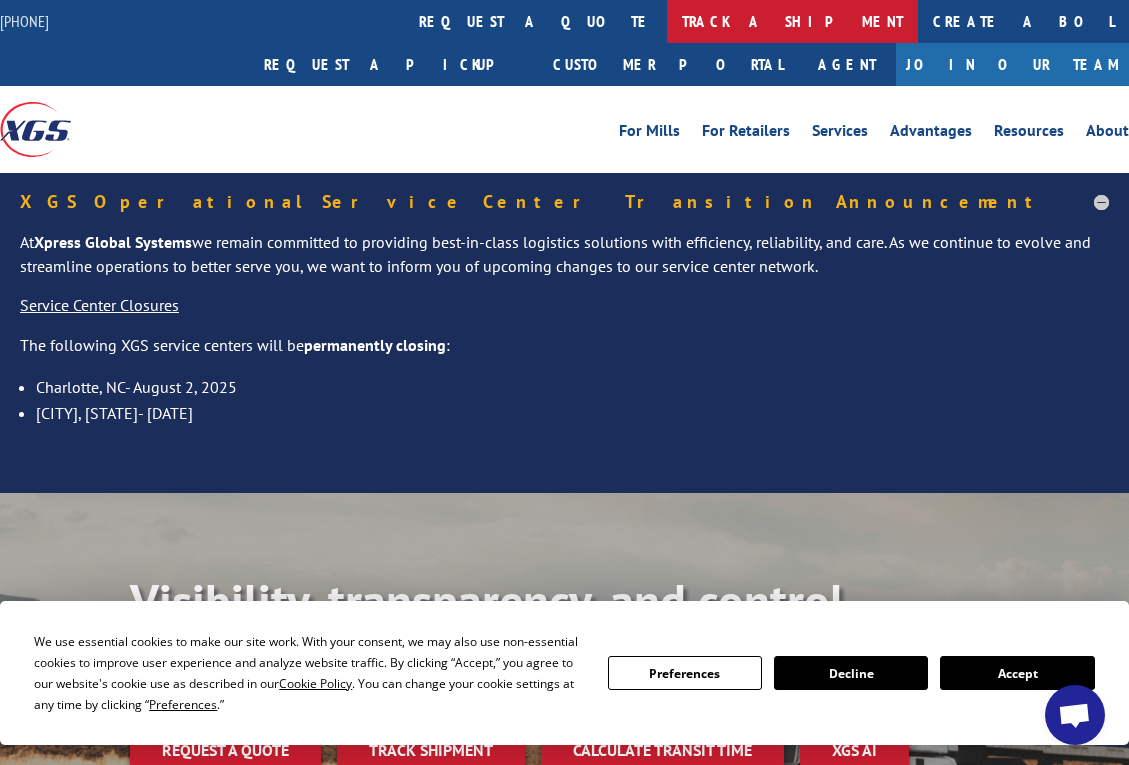 click on "track a shipment" at bounding box center (792, 21) 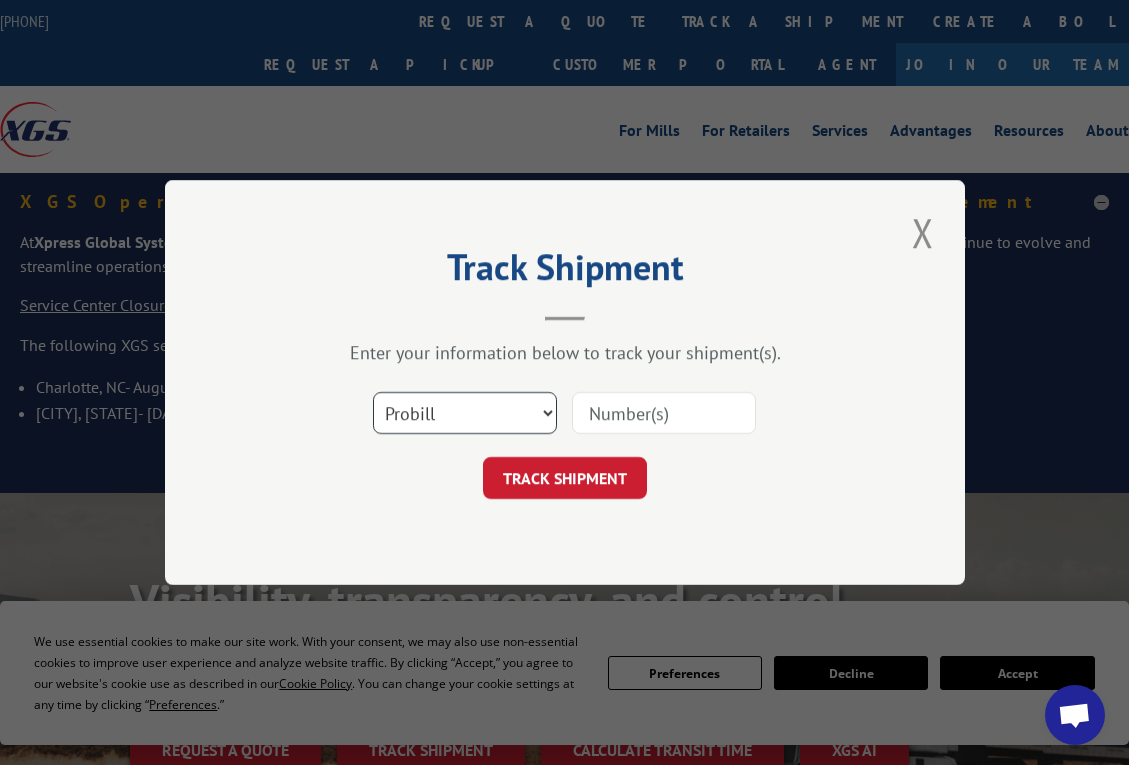 click on "Select category... Probill BOL PO" at bounding box center [465, 413] 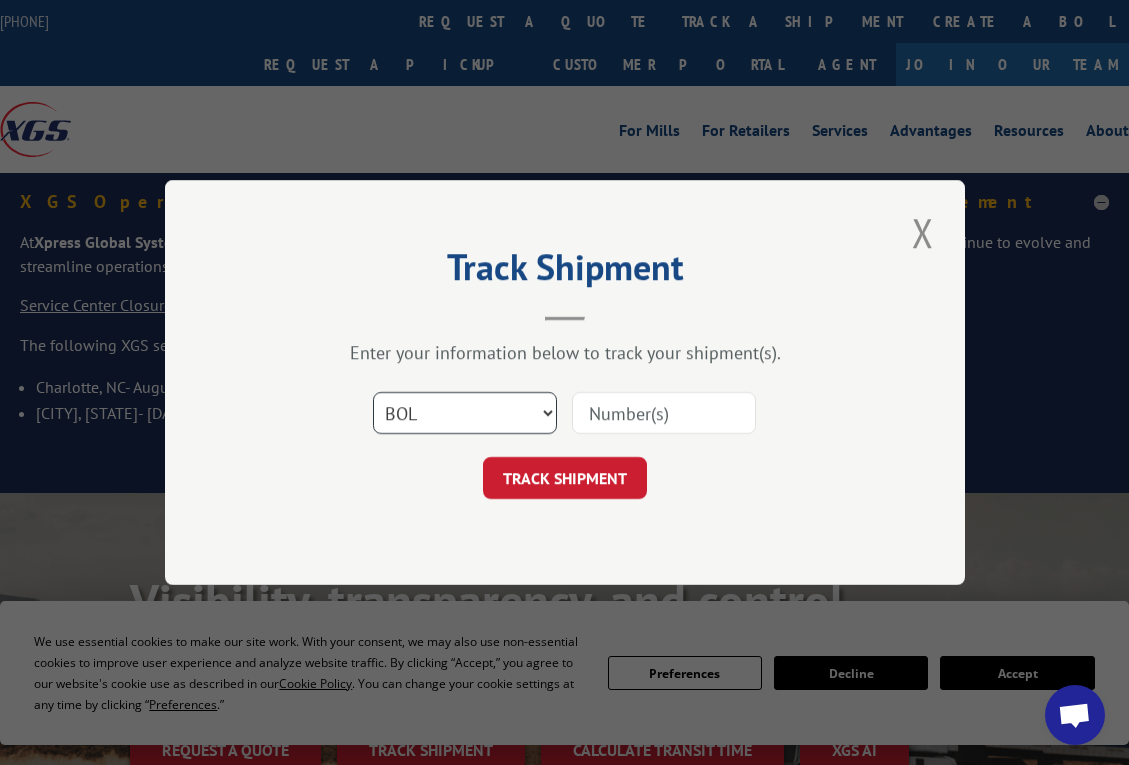 click on "Select category... Probill BOL PO" at bounding box center (465, 413) 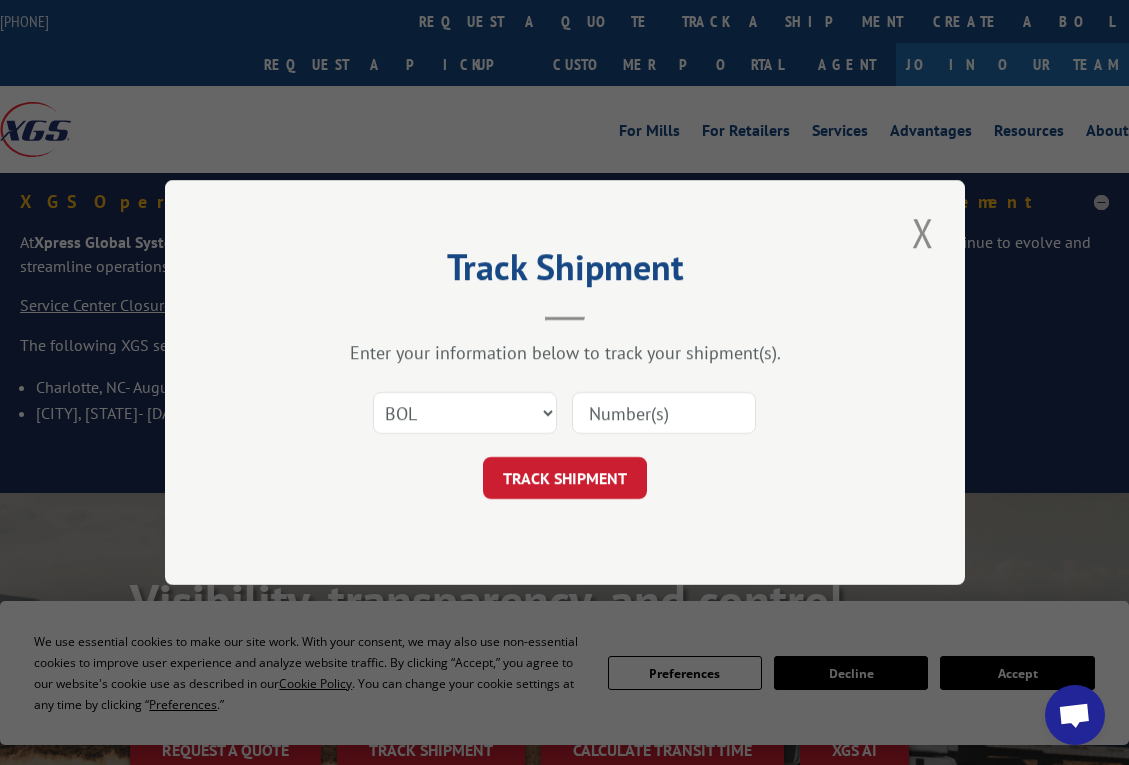 click at bounding box center [664, 413] 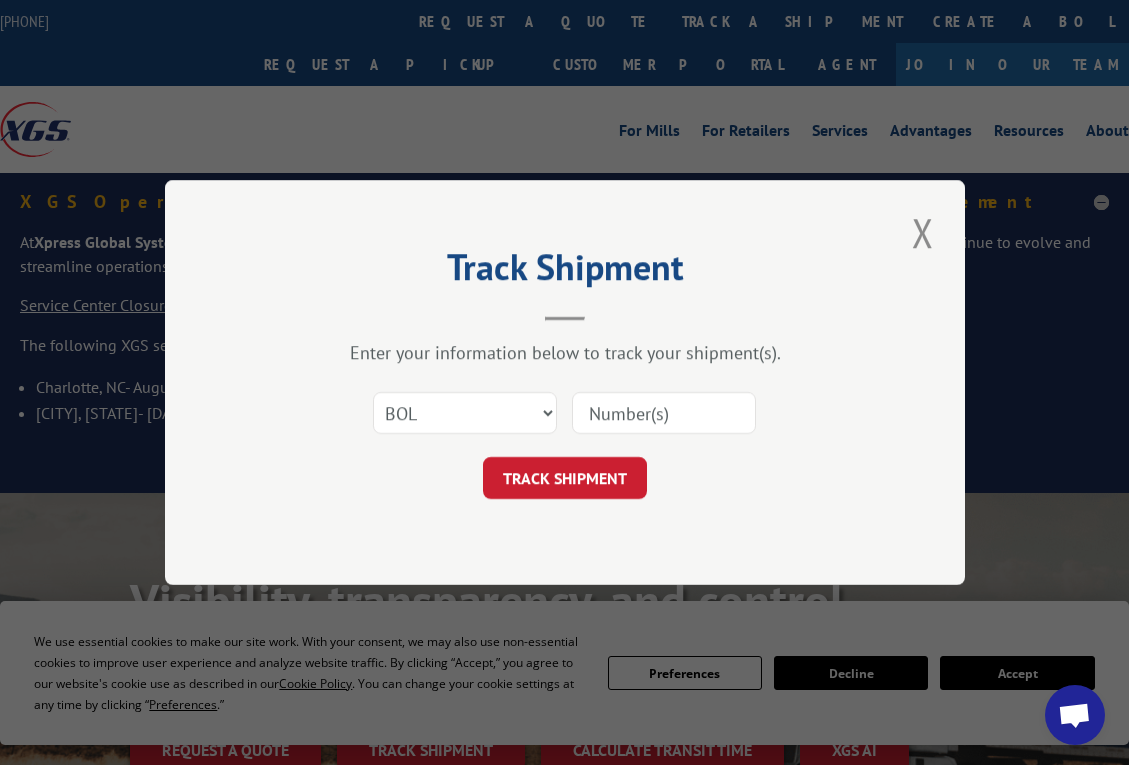 paste on "5939749" 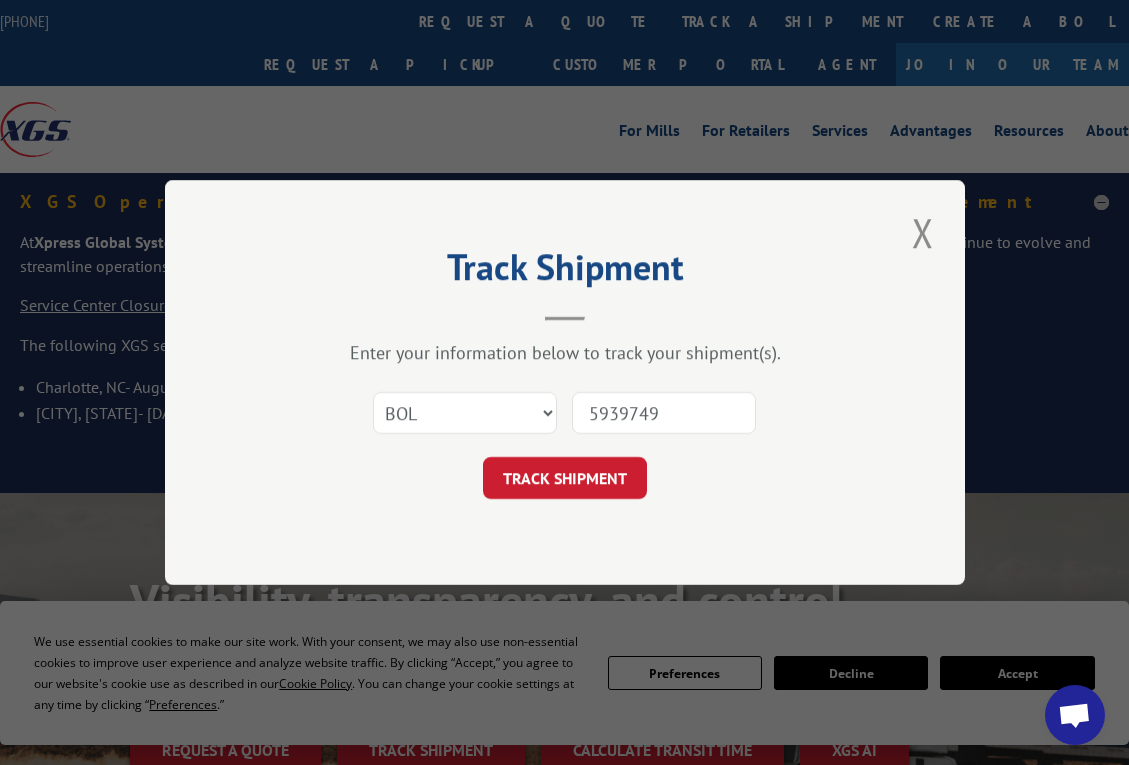 type on "5939749" 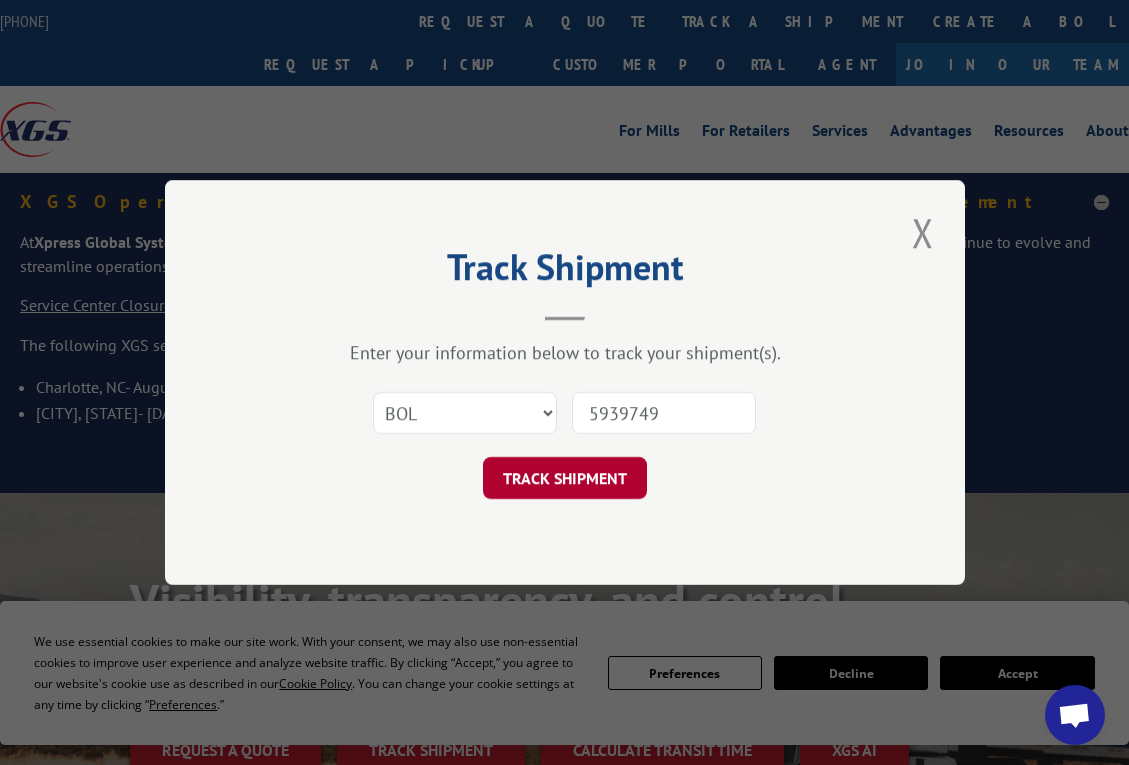 click on "TRACK SHIPMENT" at bounding box center [565, 478] 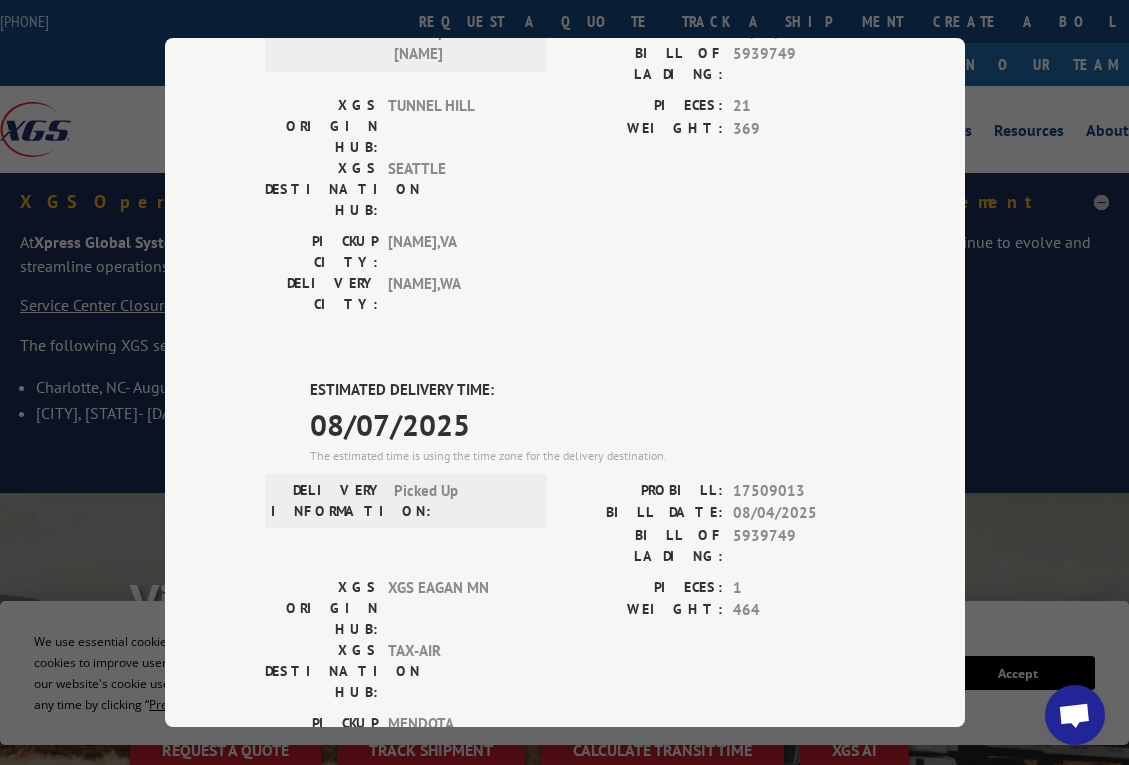 scroll, scrollTop: 300, scrollLeft: 0, axis: vertical 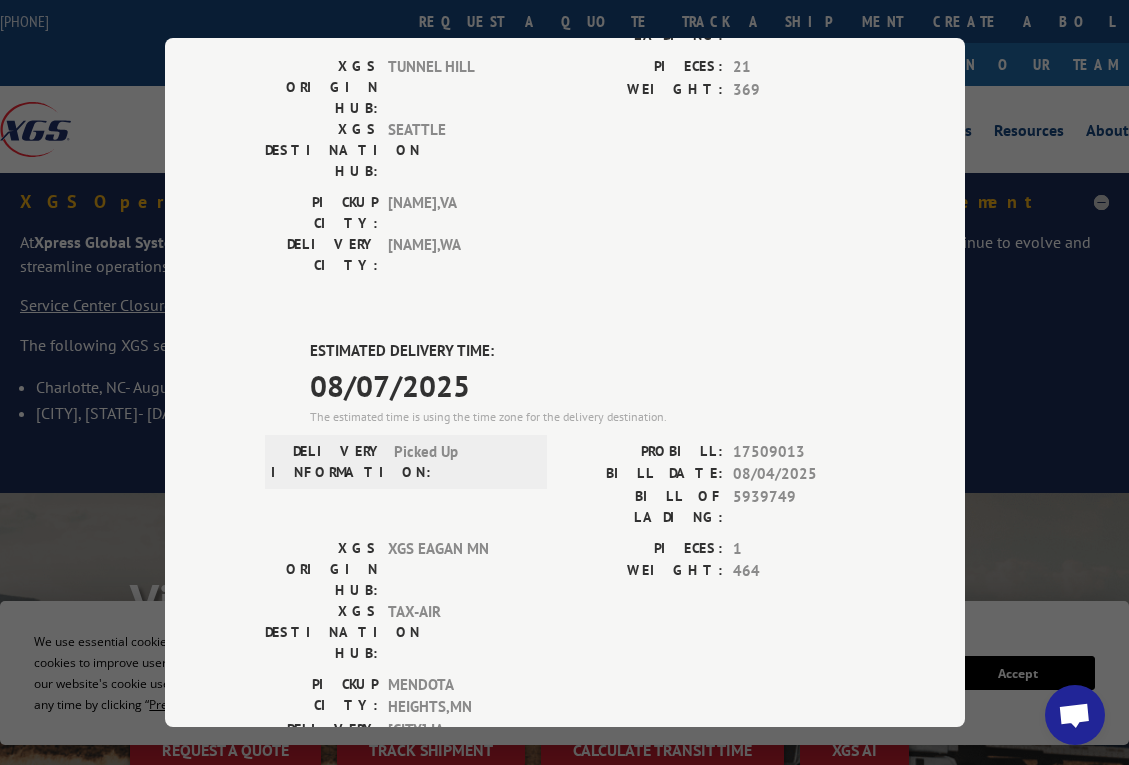 drag, startPoint x: 683, startPoint y: 399, endPoint x: 713, endPoint y: 355, distance: 53.25411 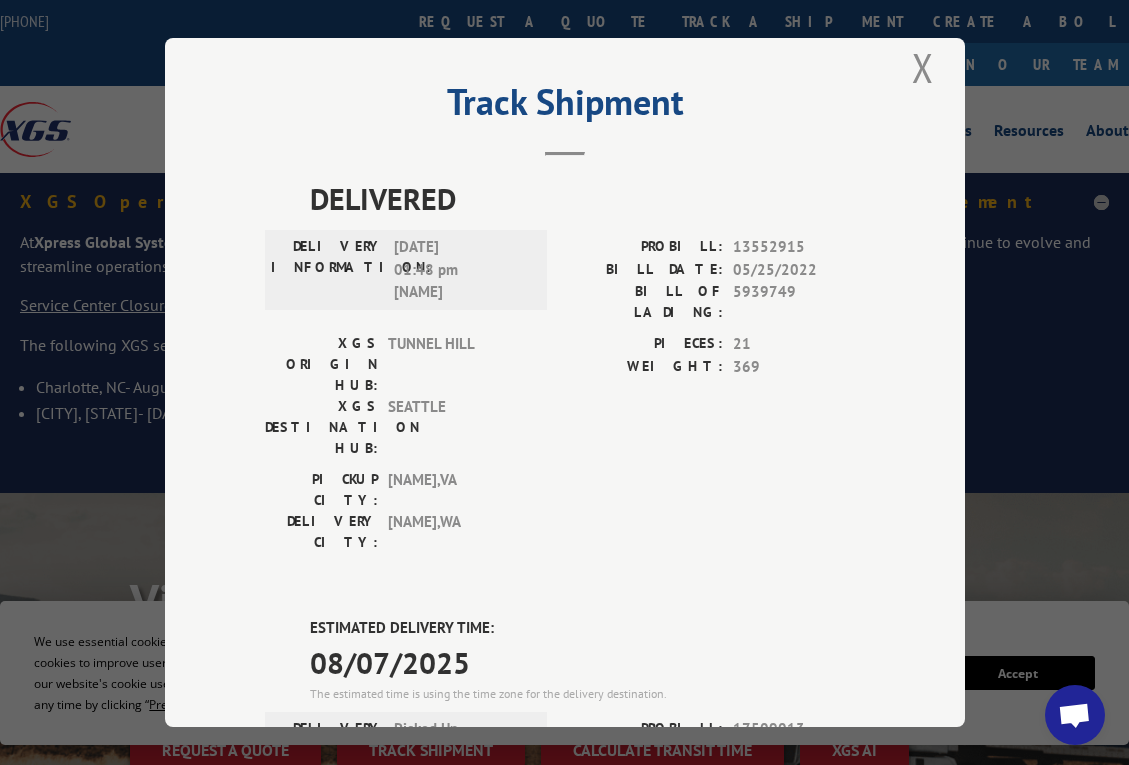 scroll, scrollTop: 0, scrollLeft: 0, axis: both 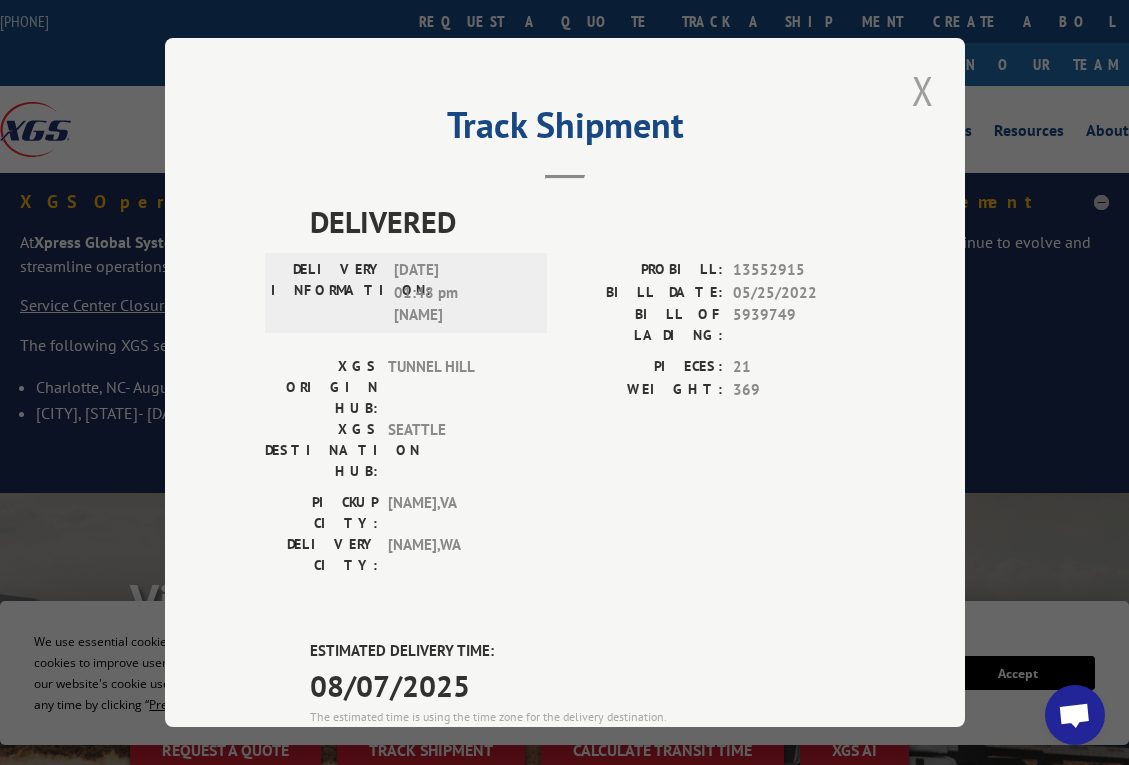 click at bounding box center [923, 90] 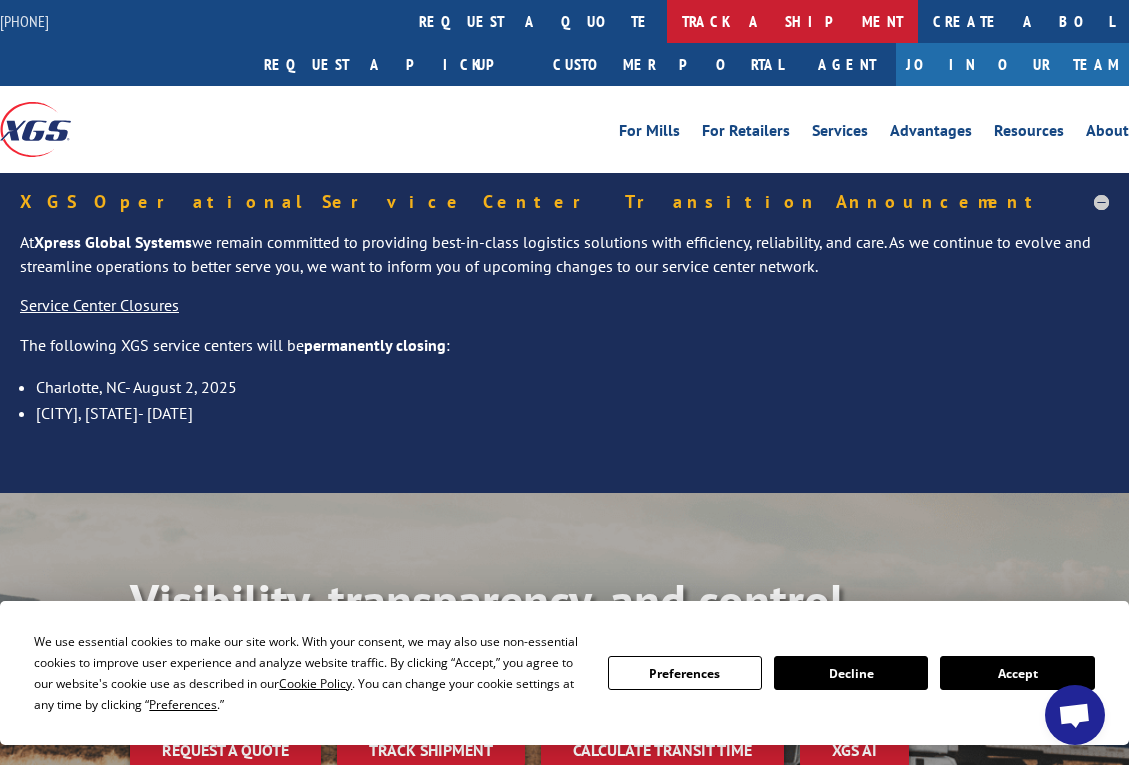 click on "track a shipment" at bounding box center [792, 21] 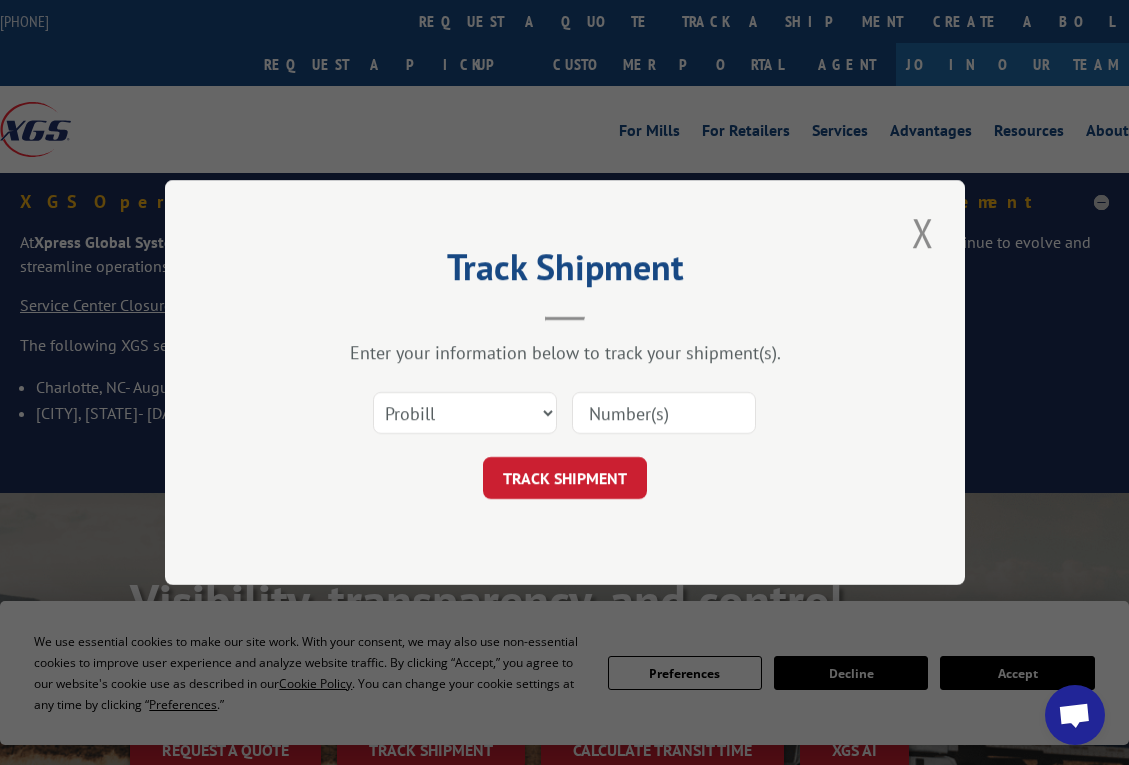 scroll, scrollTop: 0, scrollLeft: 0, axis: both 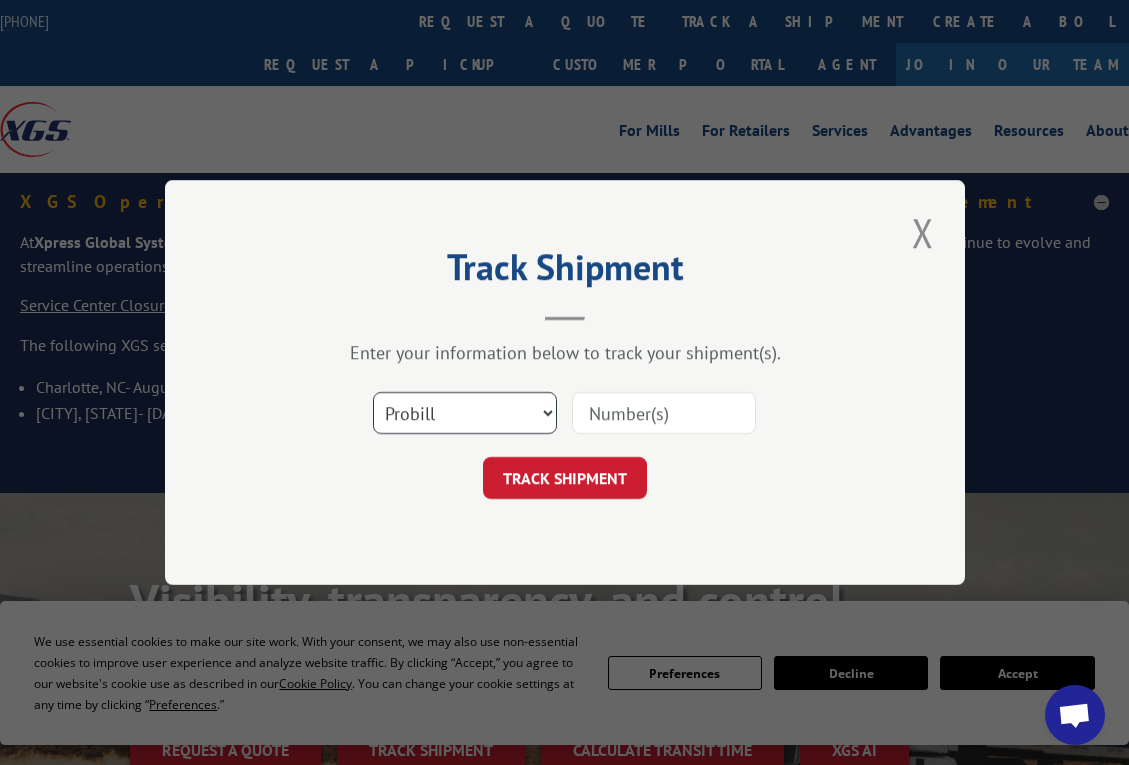 click on "Select category... Probill BOL PO" at bounding box center [465, 413] 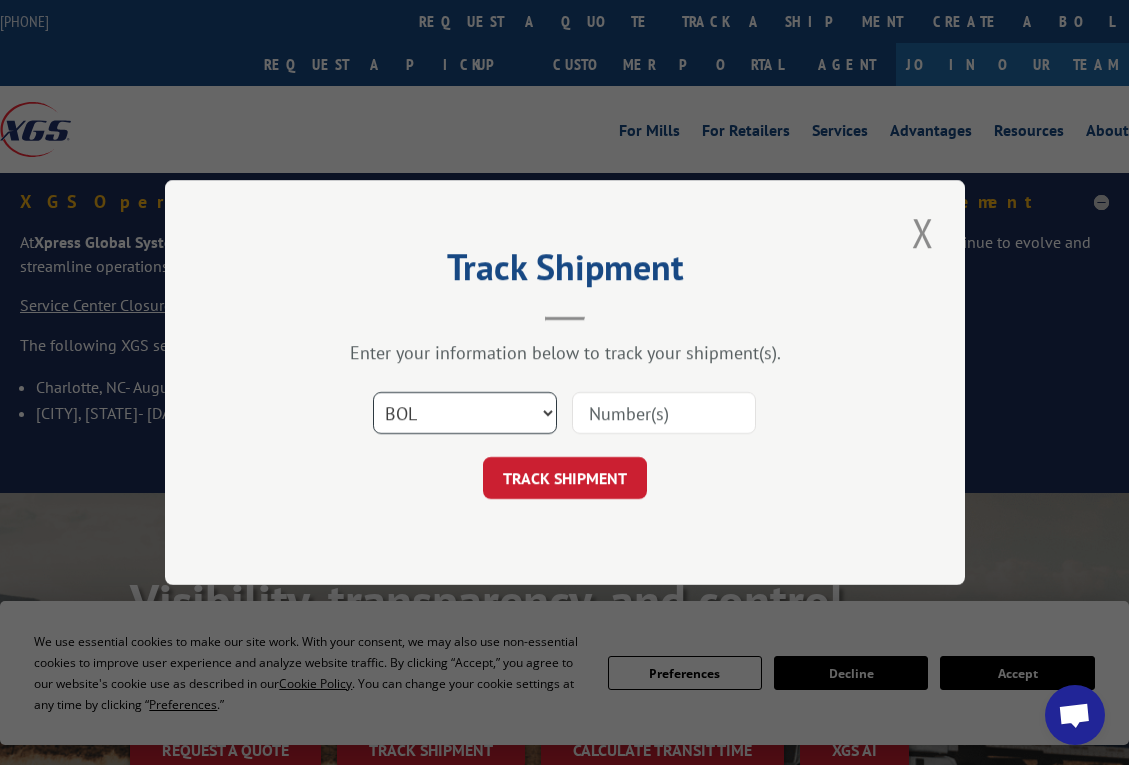 click on "Select category... Probill BOL PO" at bounding box center [465, 413] 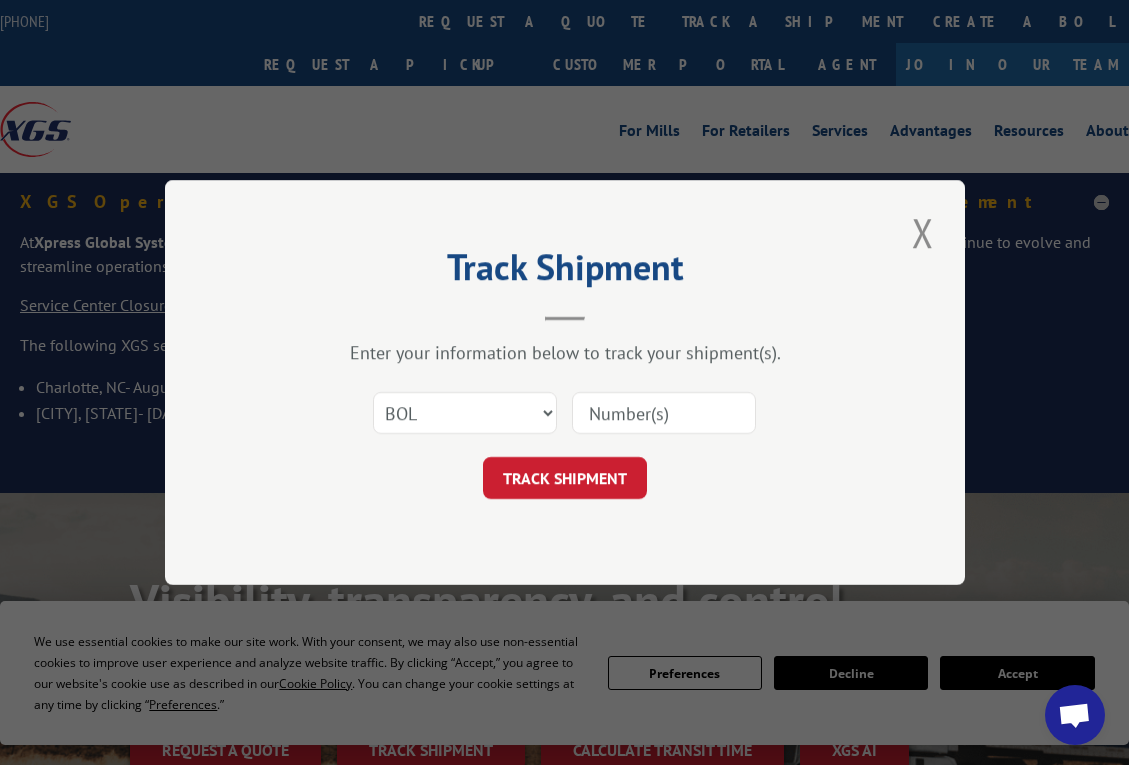 click at bounding box center (664, 413) 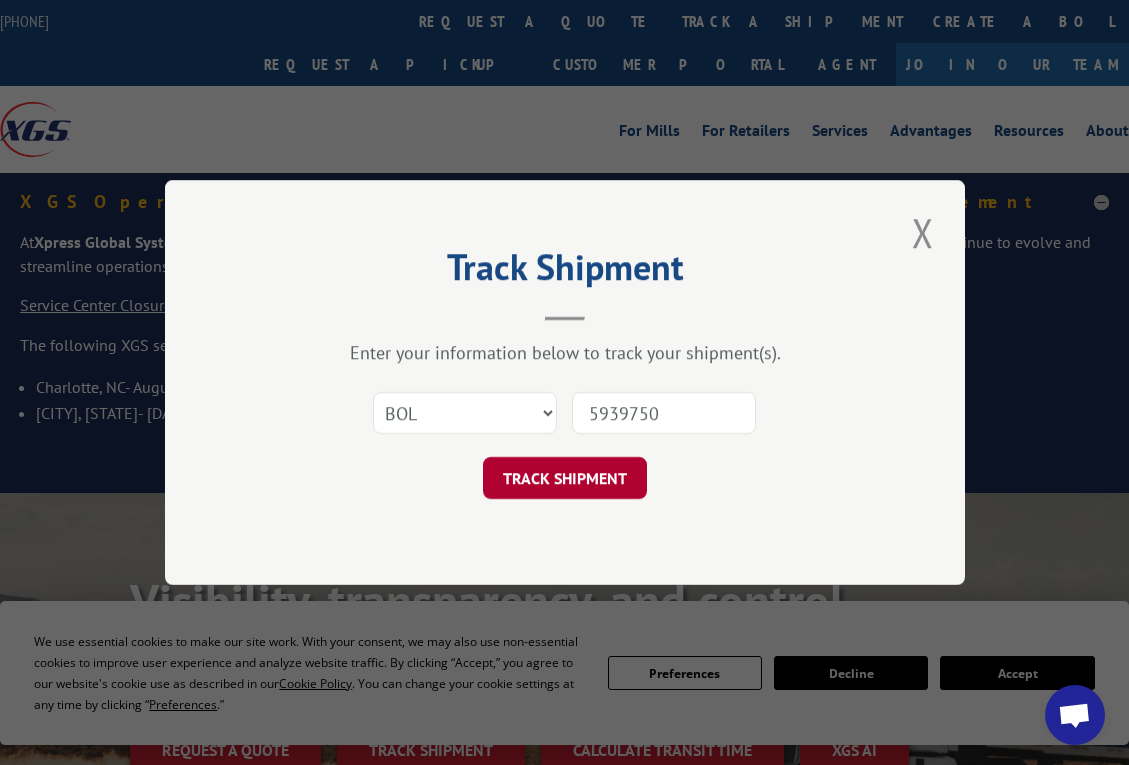 type on "5939750" 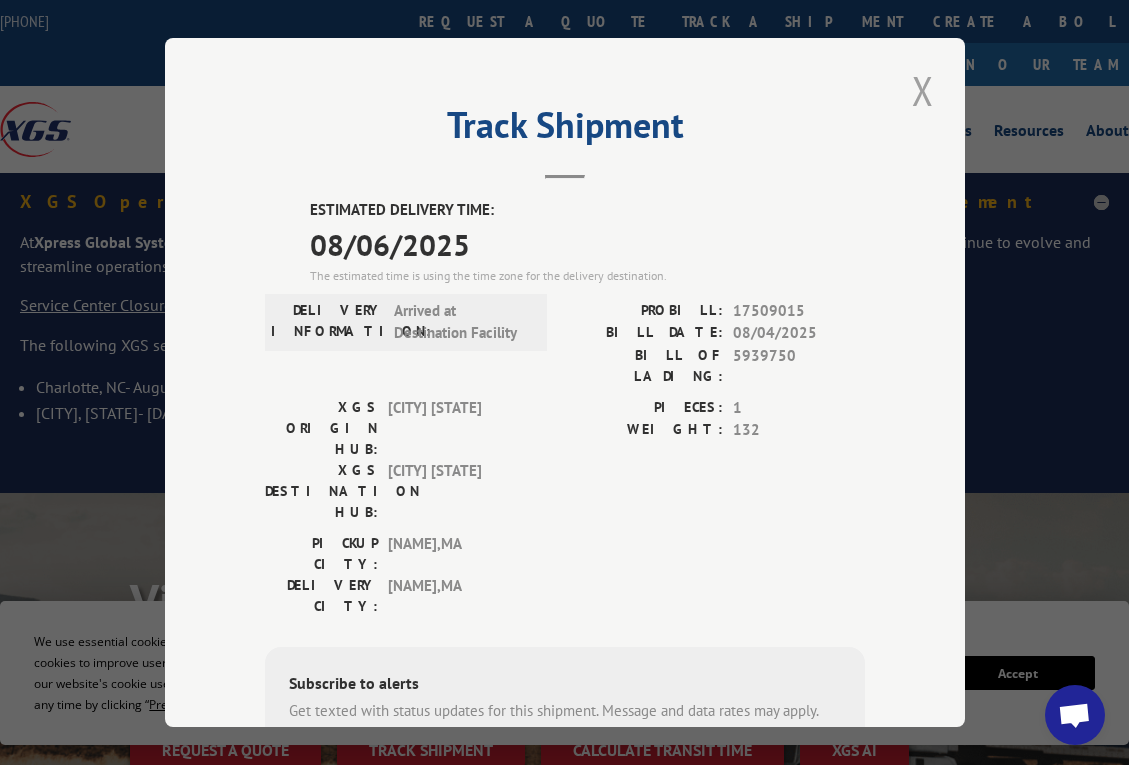 click at bounding box center (923, 90) 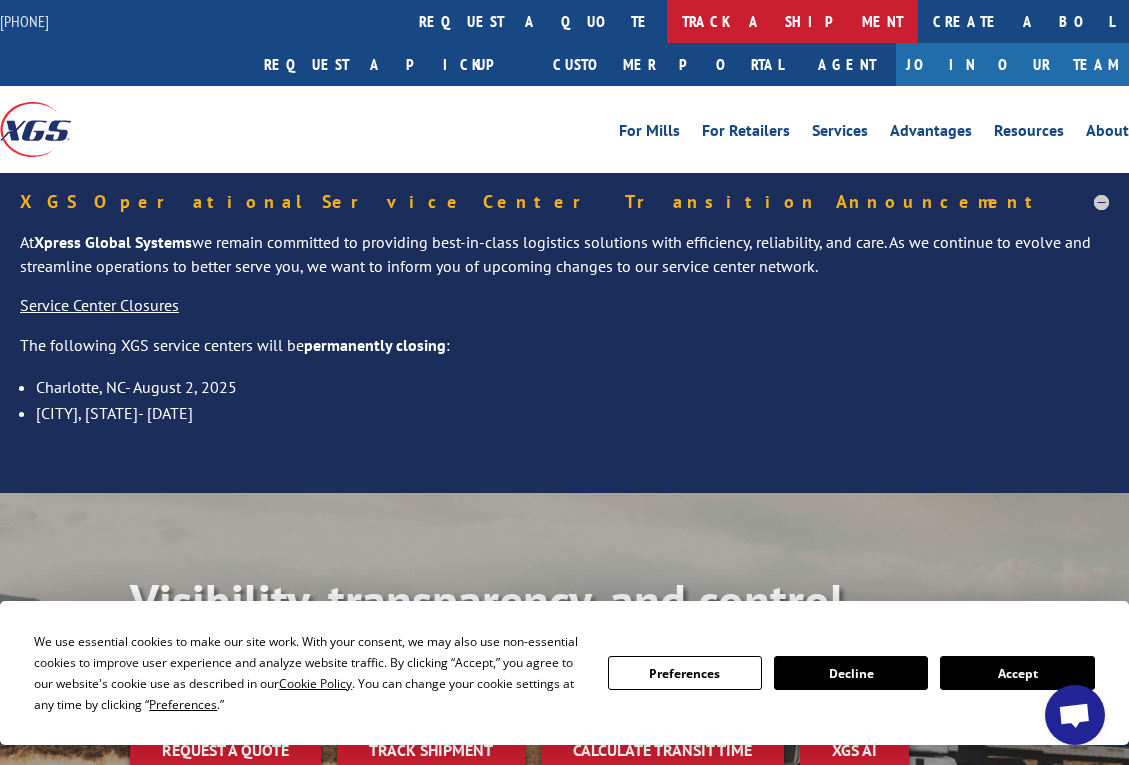 click on "track a shipment" at bounding box center [792, 21] 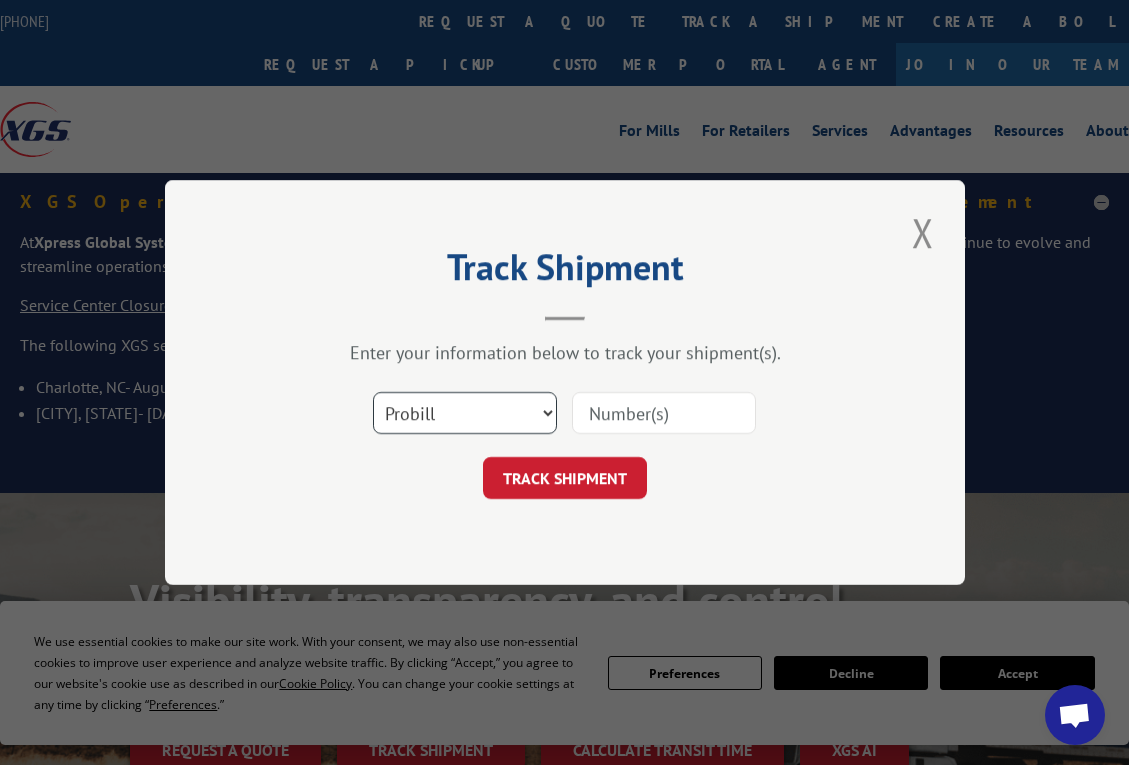 click on "Select category... Probill BOL PO" at bounding box center [465, 413] 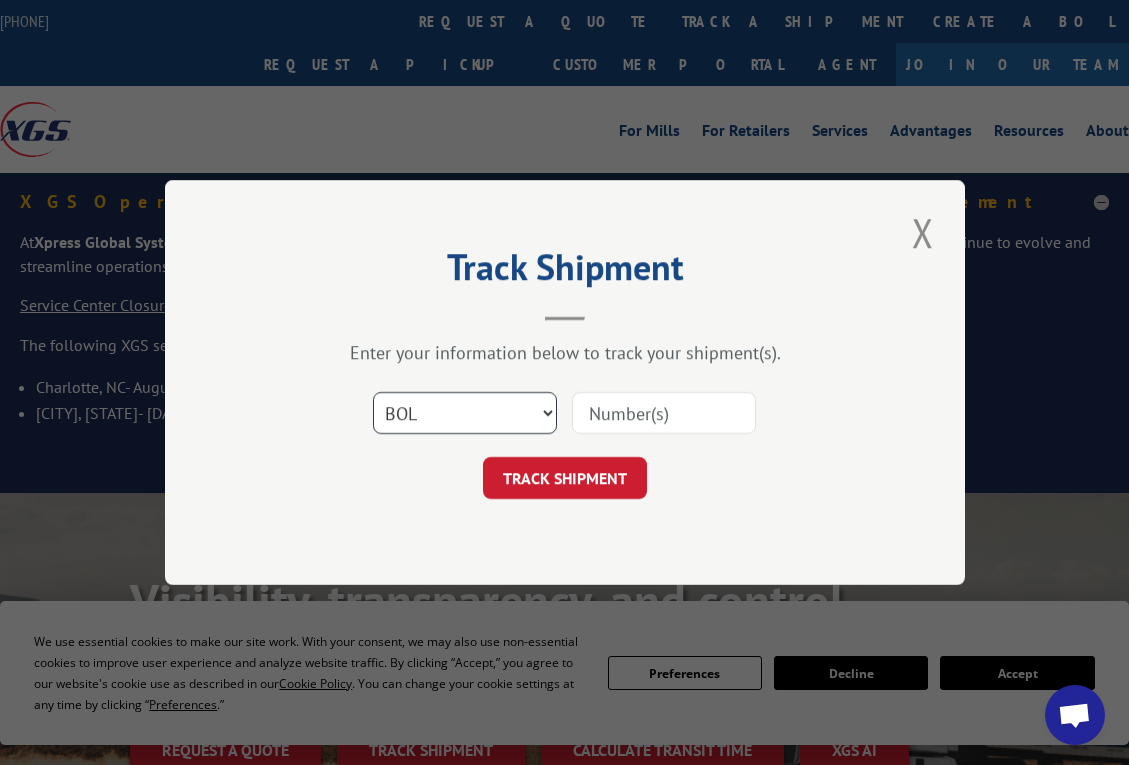 click on "Select category... Probill BOL PO" at bounding box center [465, 413] 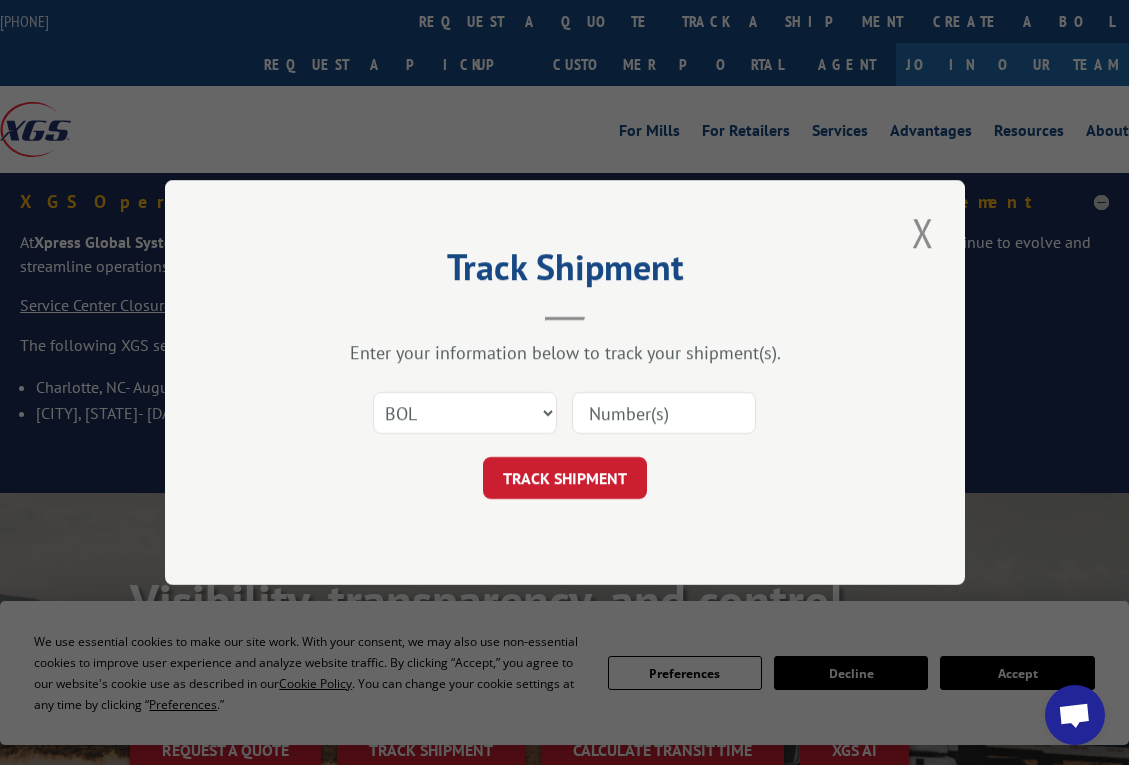 click at bounding box center (664, 413) 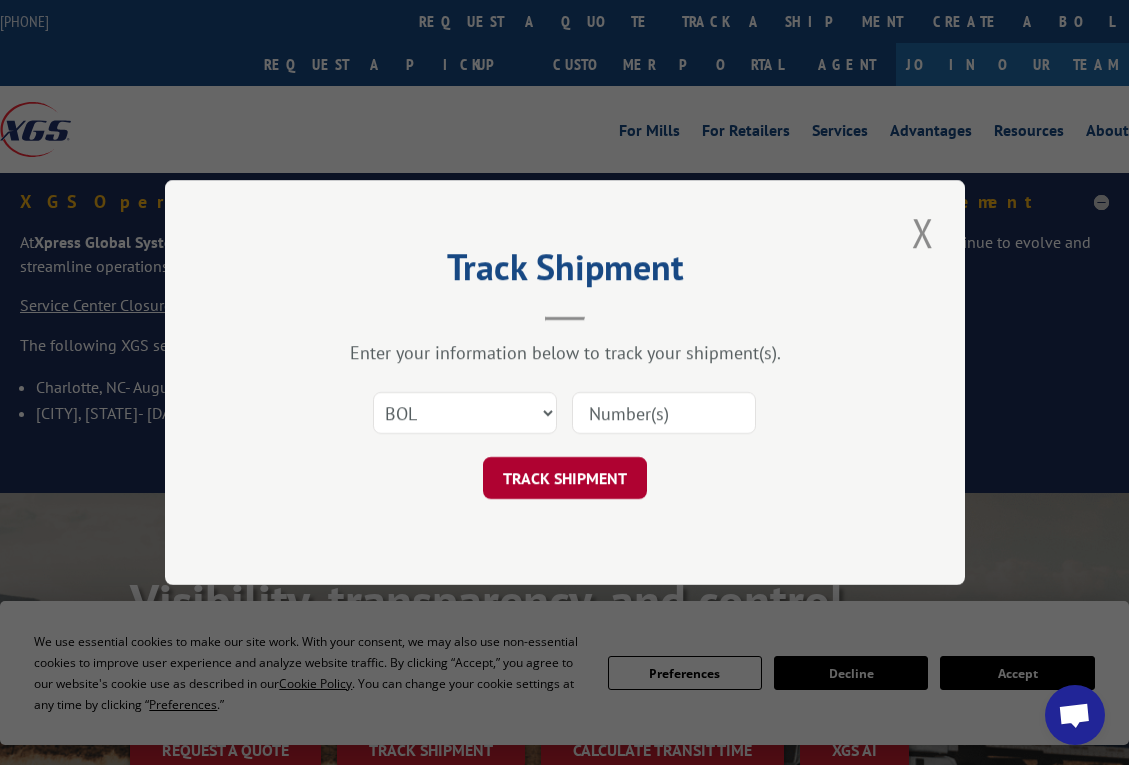 paste on "5939481" 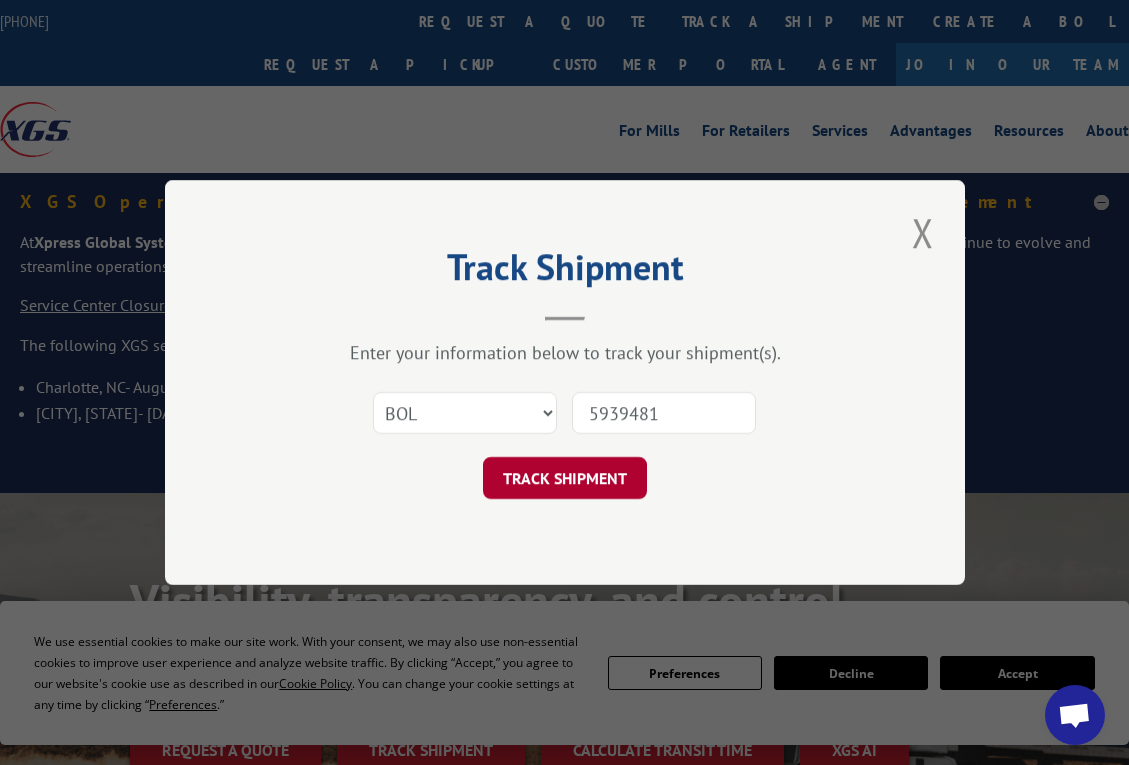 type on "5939481" 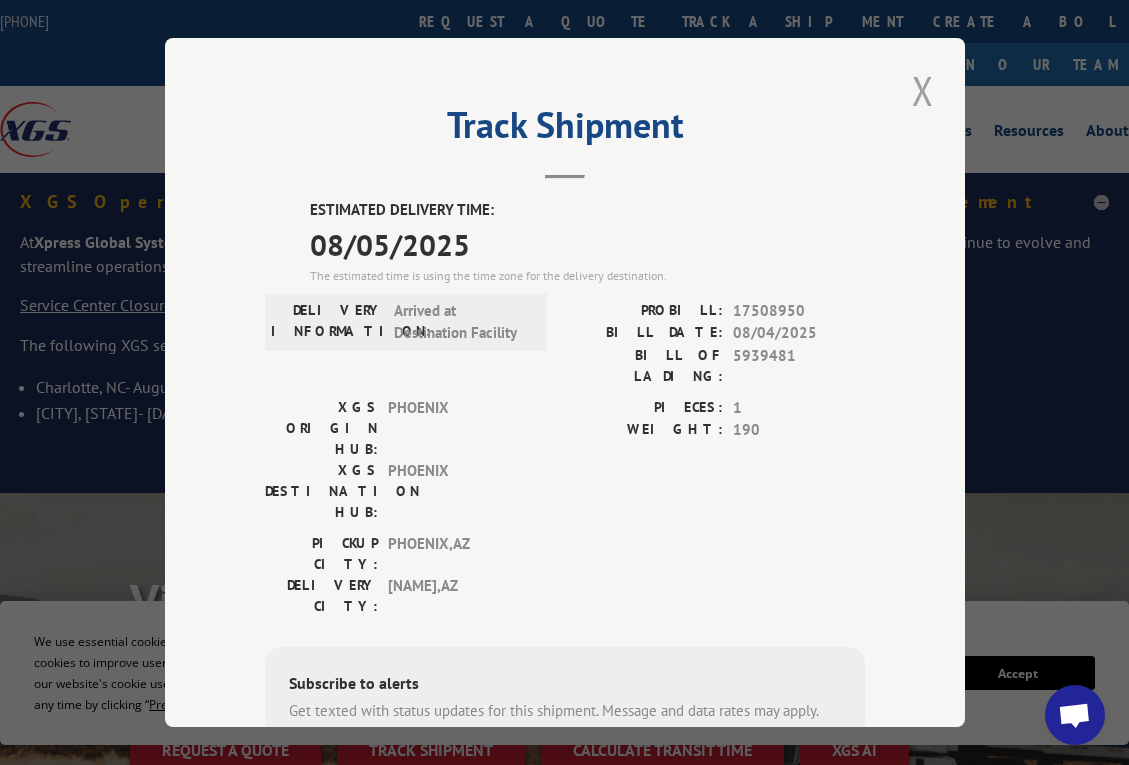 click at bounding box center [923, 90] 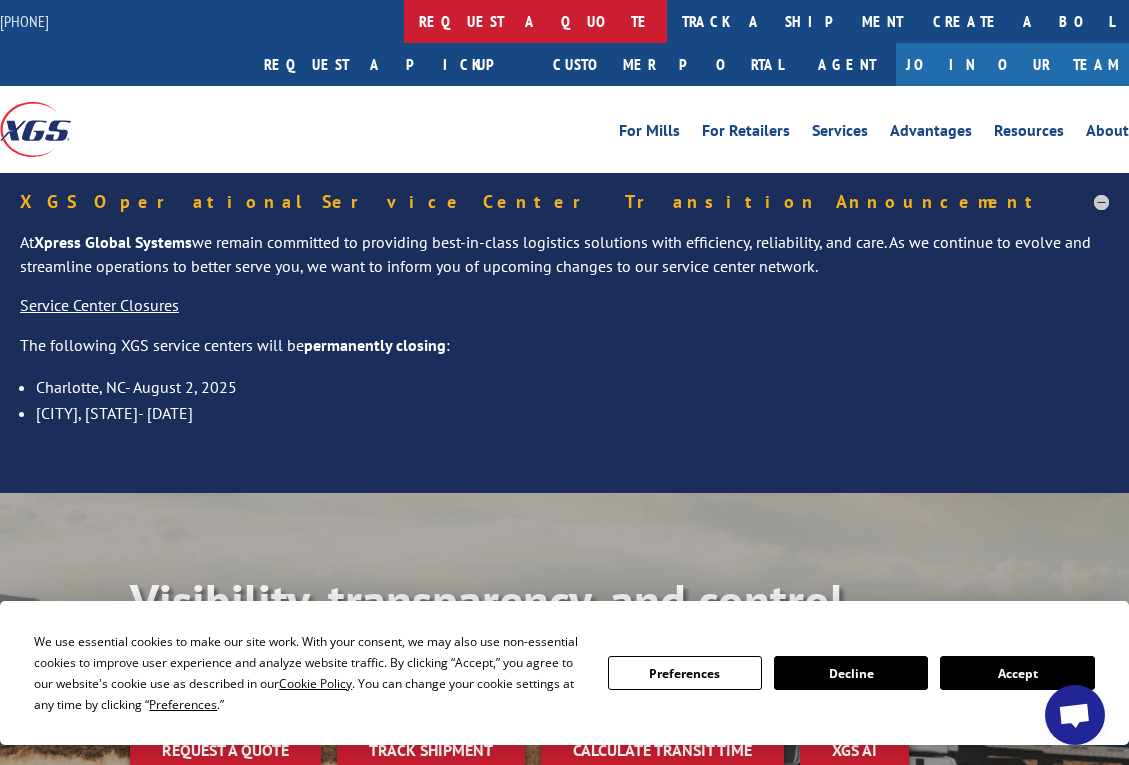 click on "request a quote" at bounding box center [535, 21] 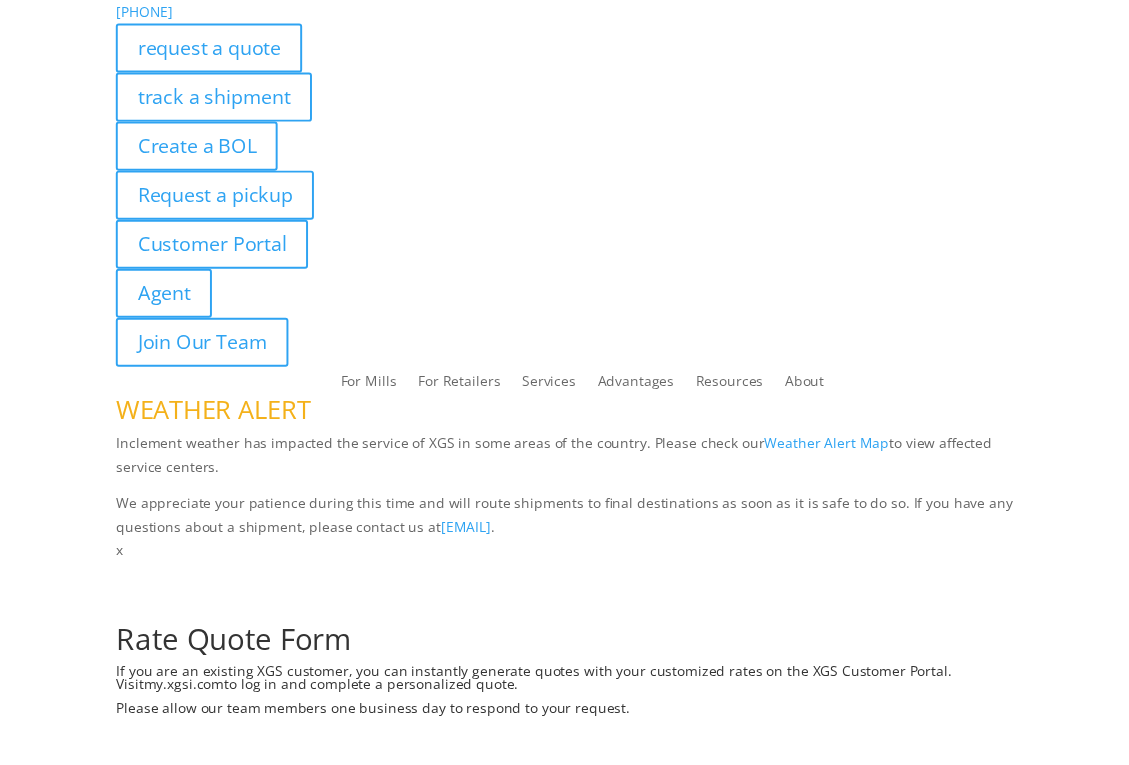 scroll, scrollTop: 0, scrollLeft: 0, axis: both 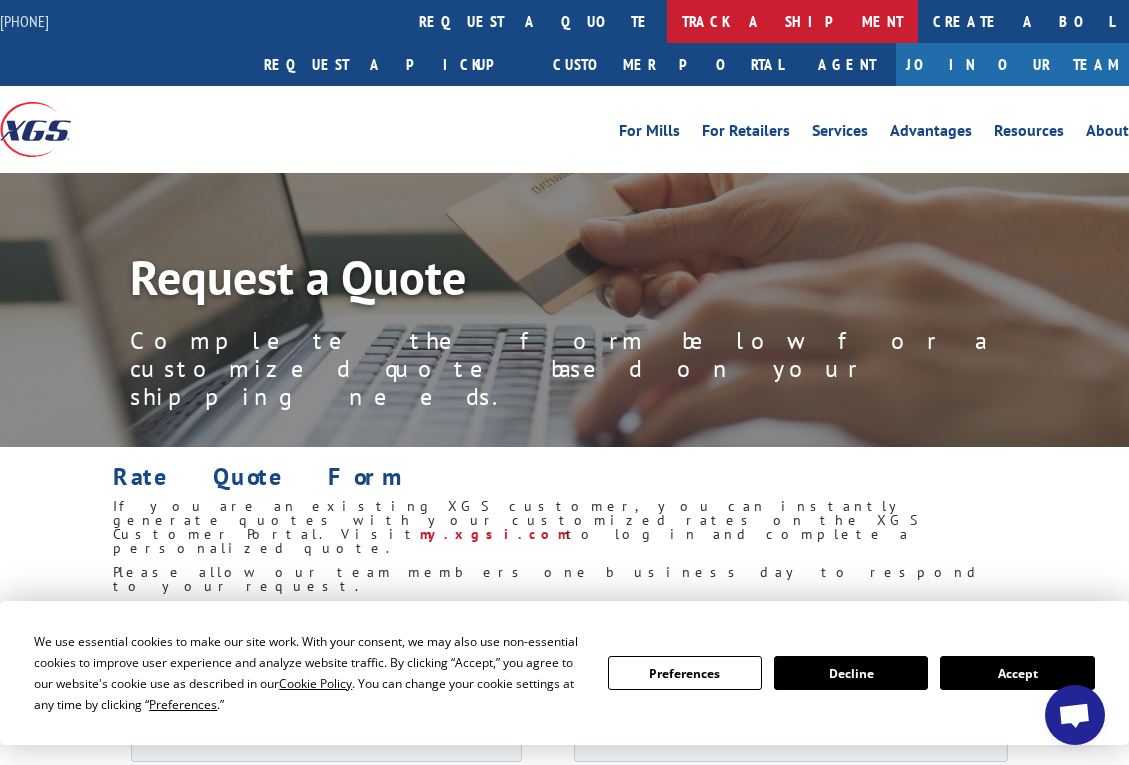 click on "track a shipment" at bounding box center (792, 21) 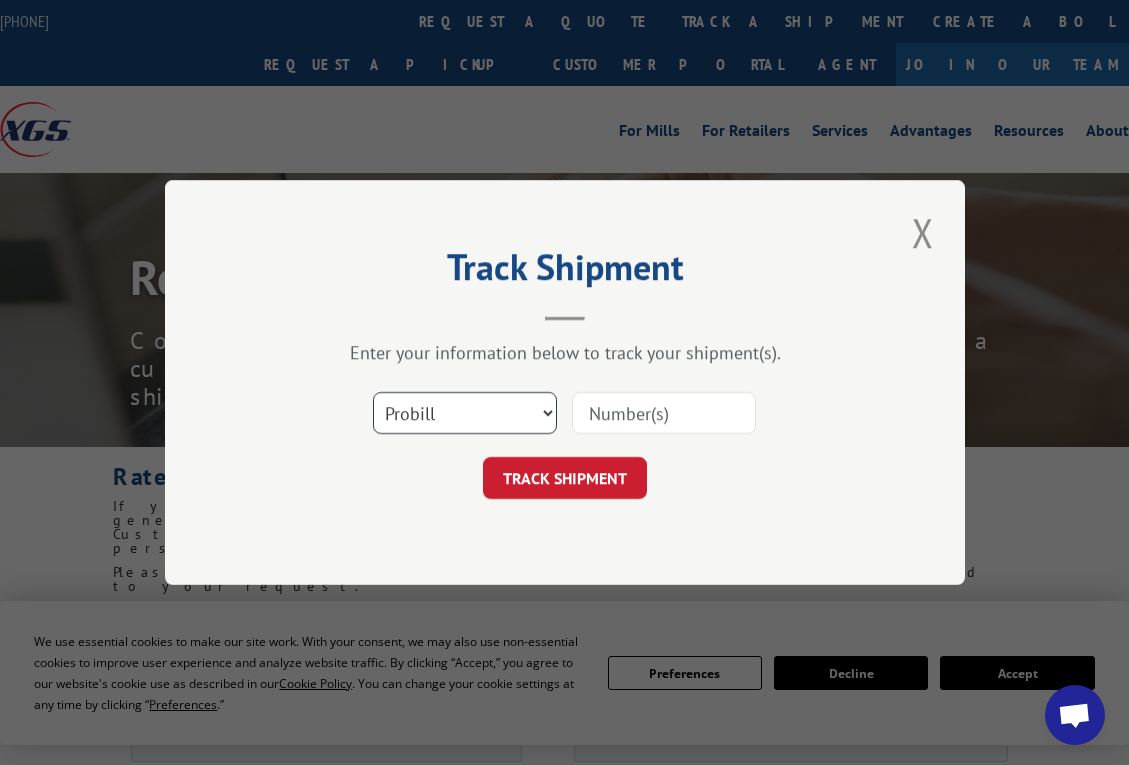 click on "Select category... Probill BOL PO" at bounding box center [465, 413] 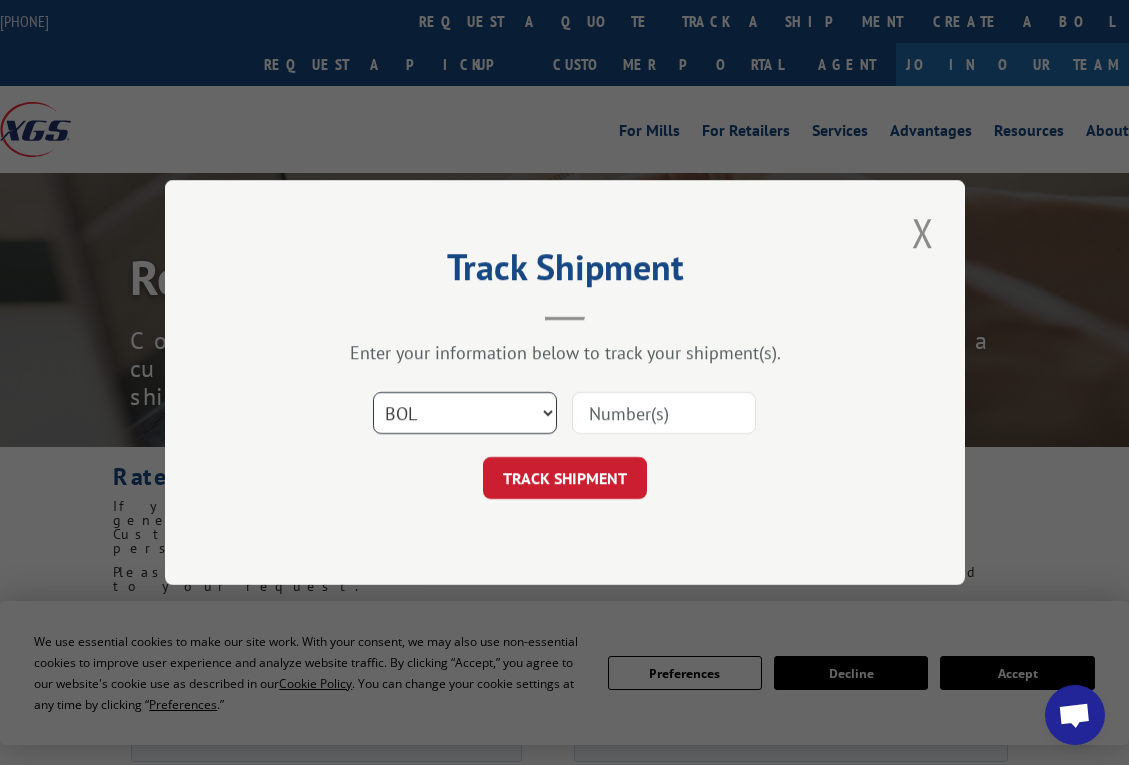click on "Select category... Probill BOL PO" at bounding box center (465, 413) 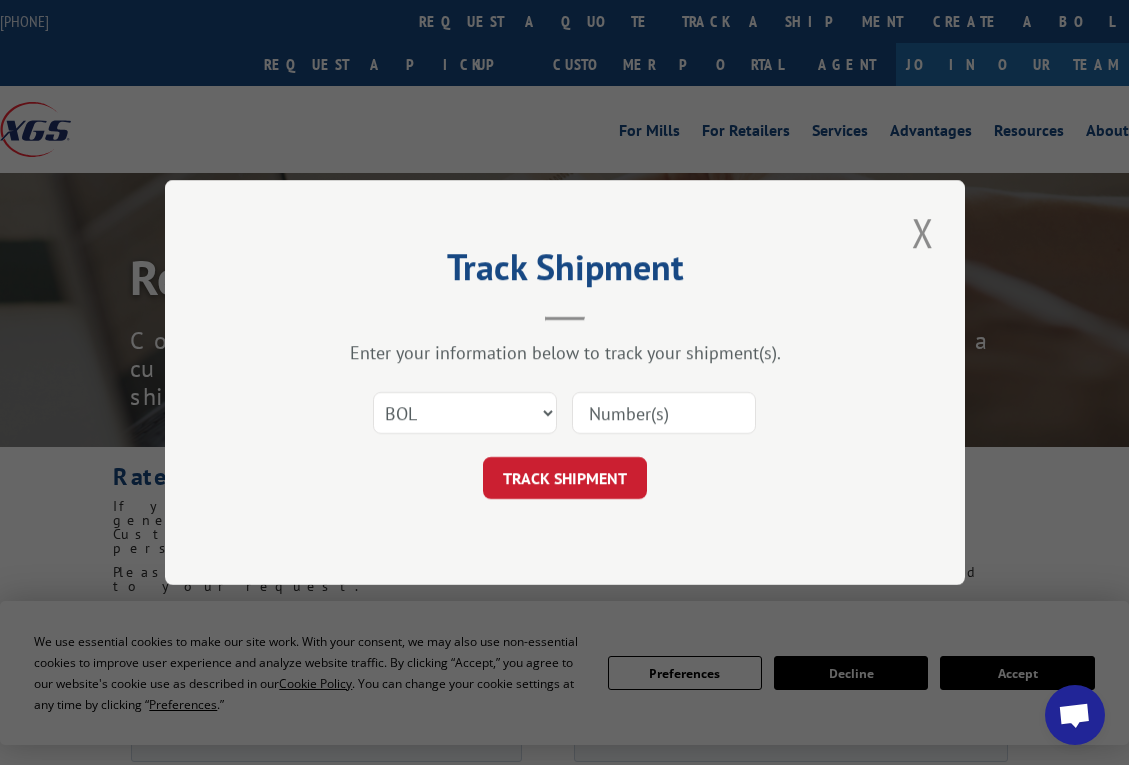 click at bounding box center (664, 413) 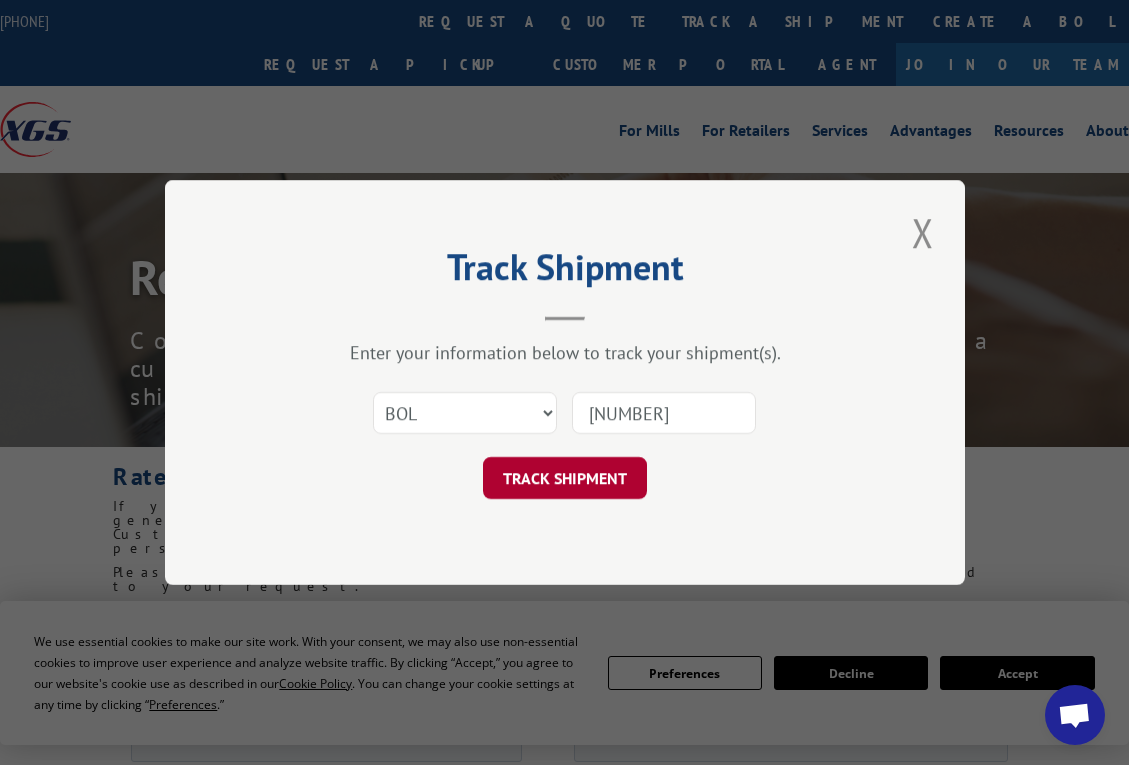 type on "5929677" 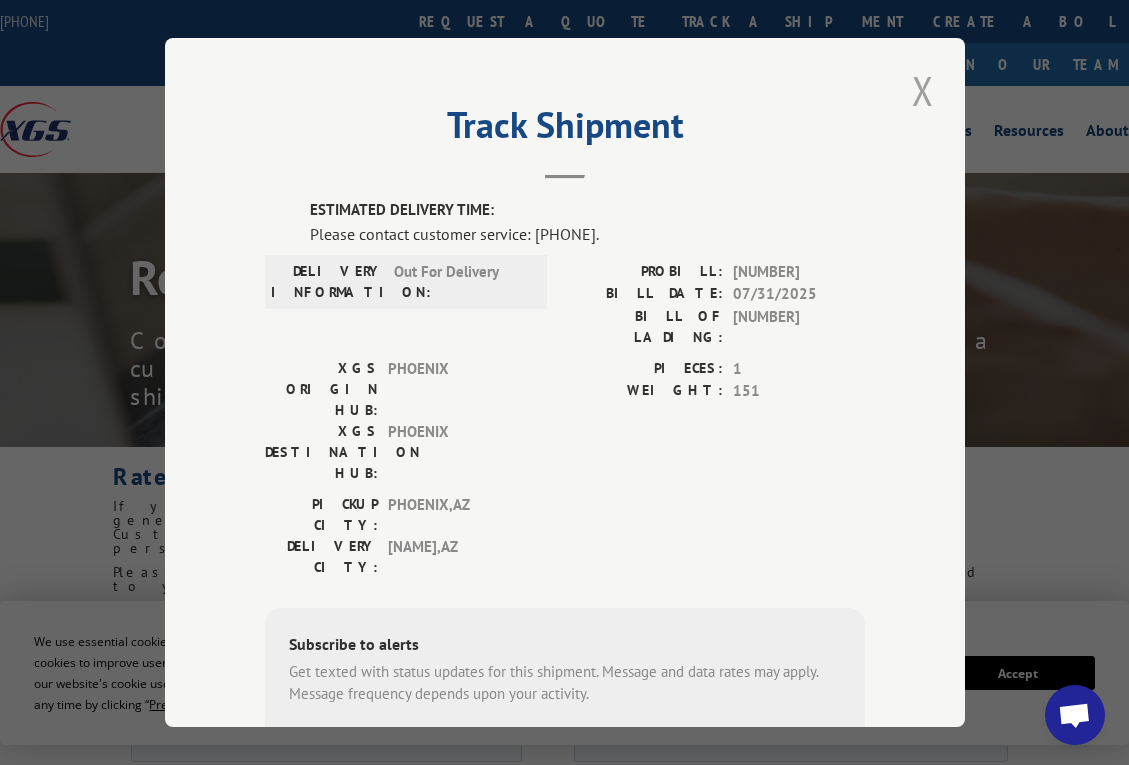 click at bounding box center [923, 90] 